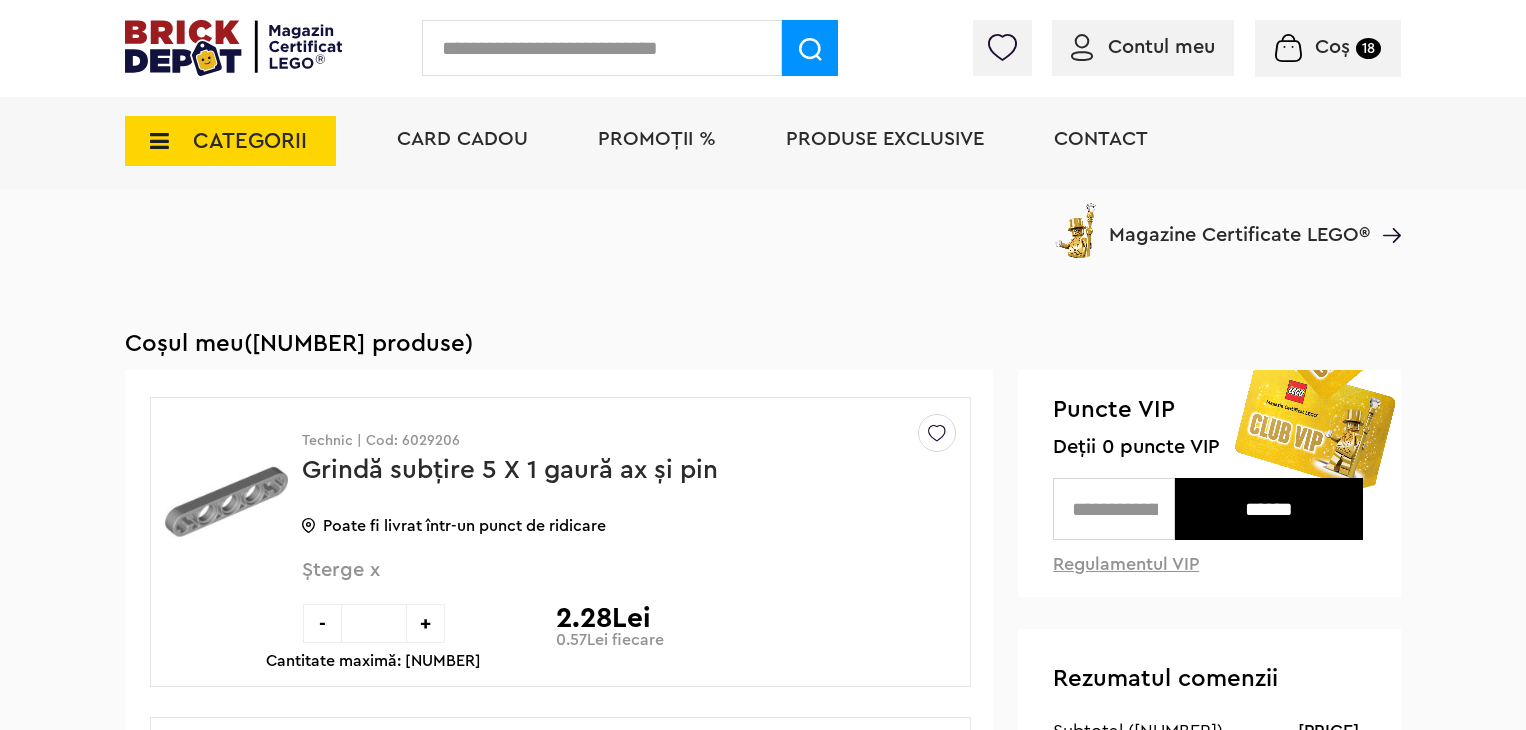 scroll, scrollTop: 2480, scrollLeft: 0, axis: vertical 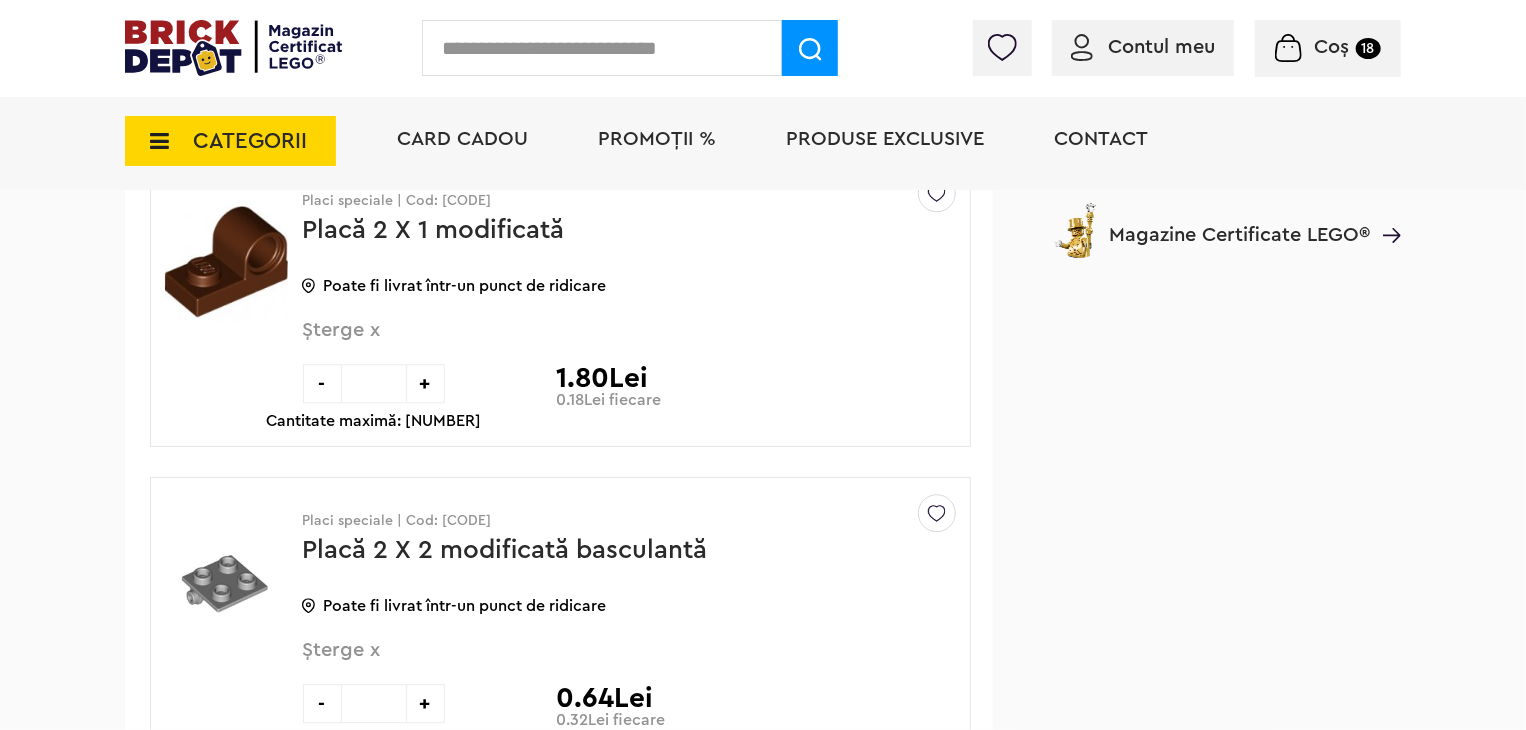 click on "-" at bounding box center (322, 383) 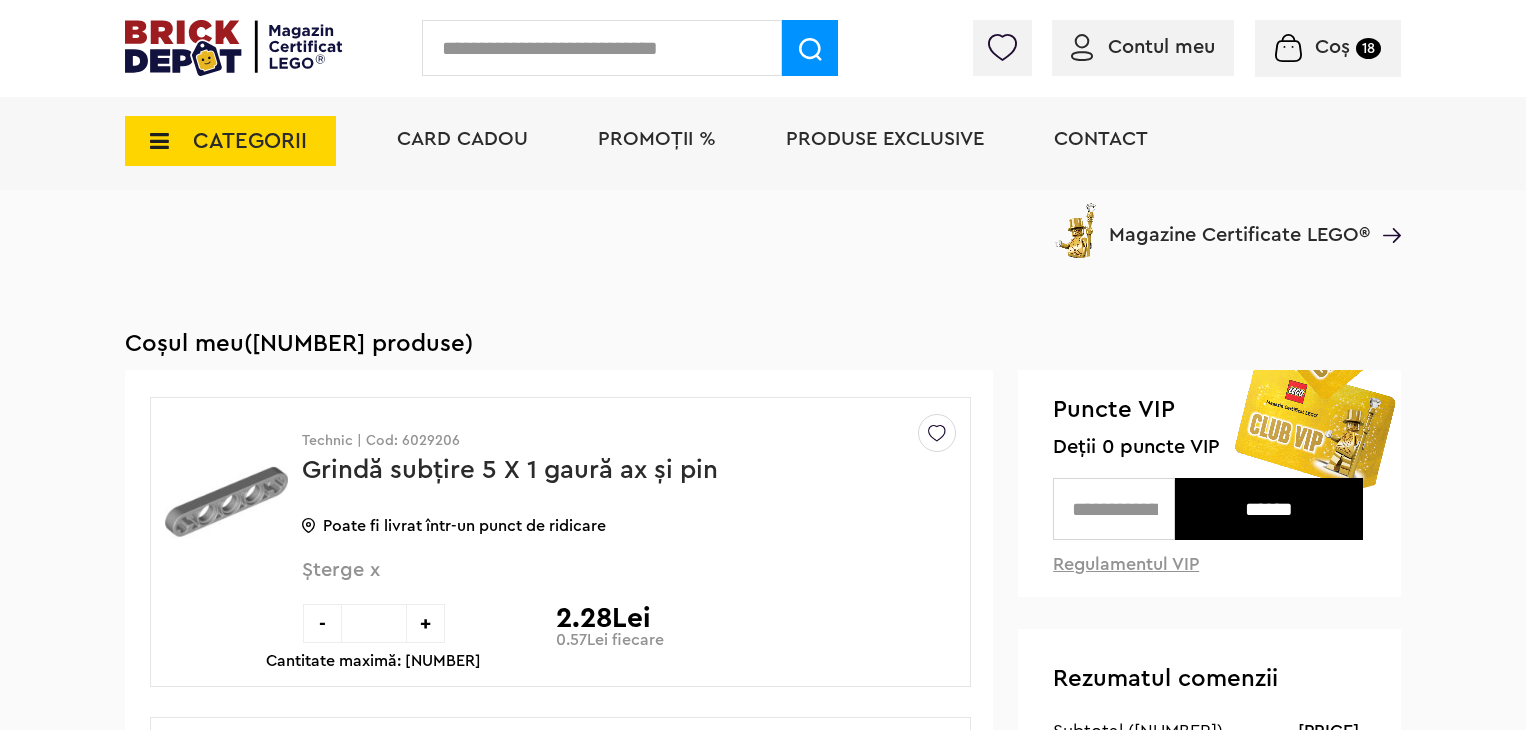 scroll, scrollTop: 2480, scrollLeft: 0, axis: vertical 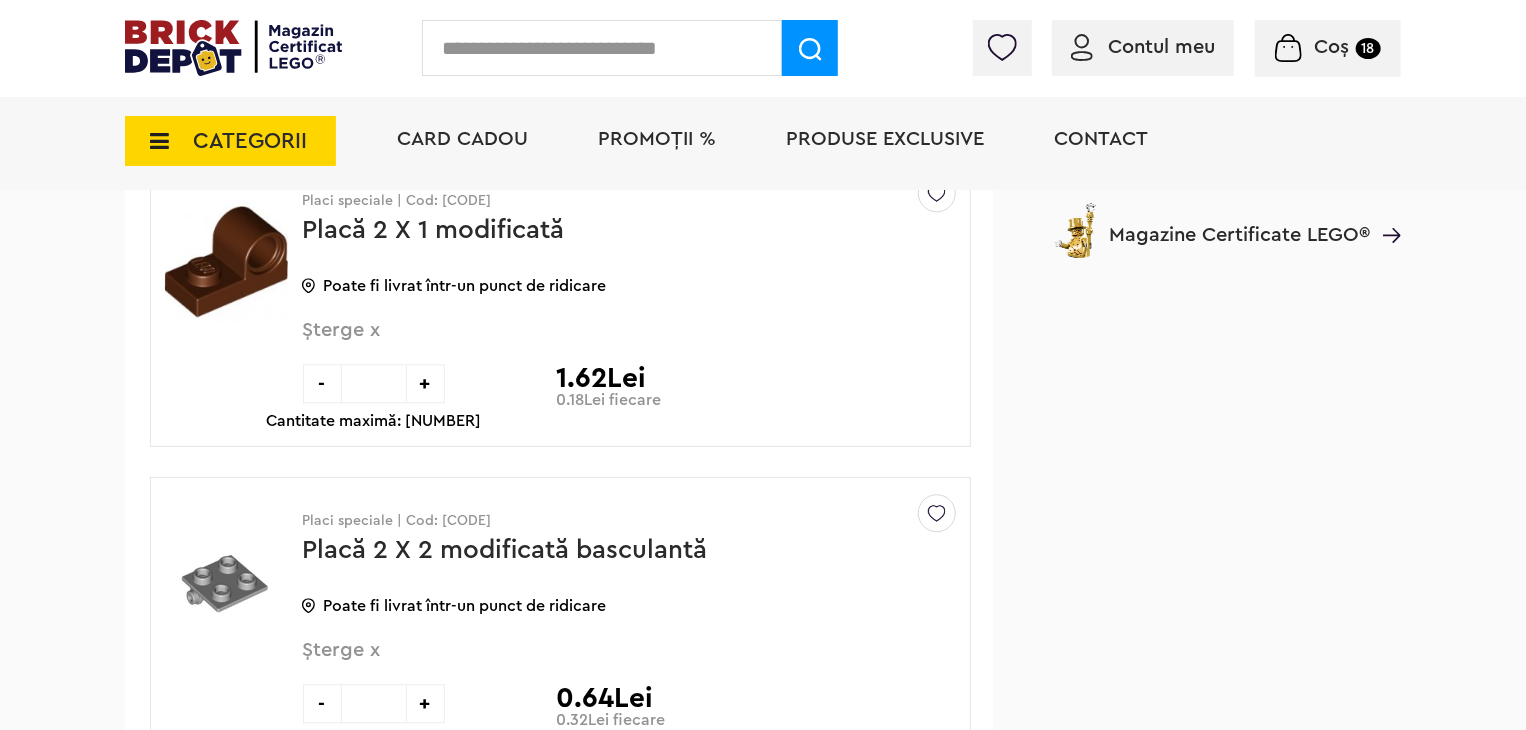 click on "-" at bounding box center (322, 383) 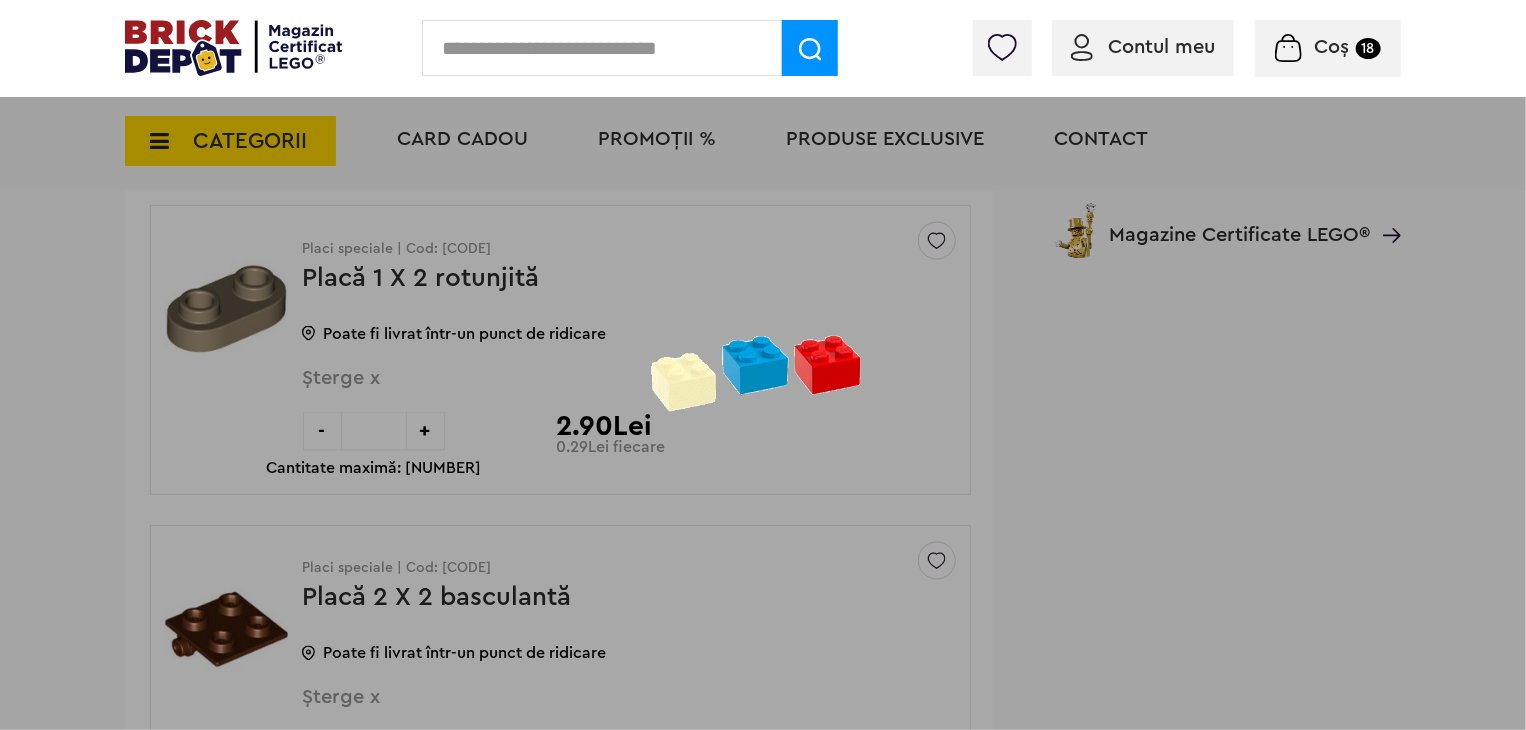 scroll, scrollTop: 1480, scrollLeft: 0, axis: vertical 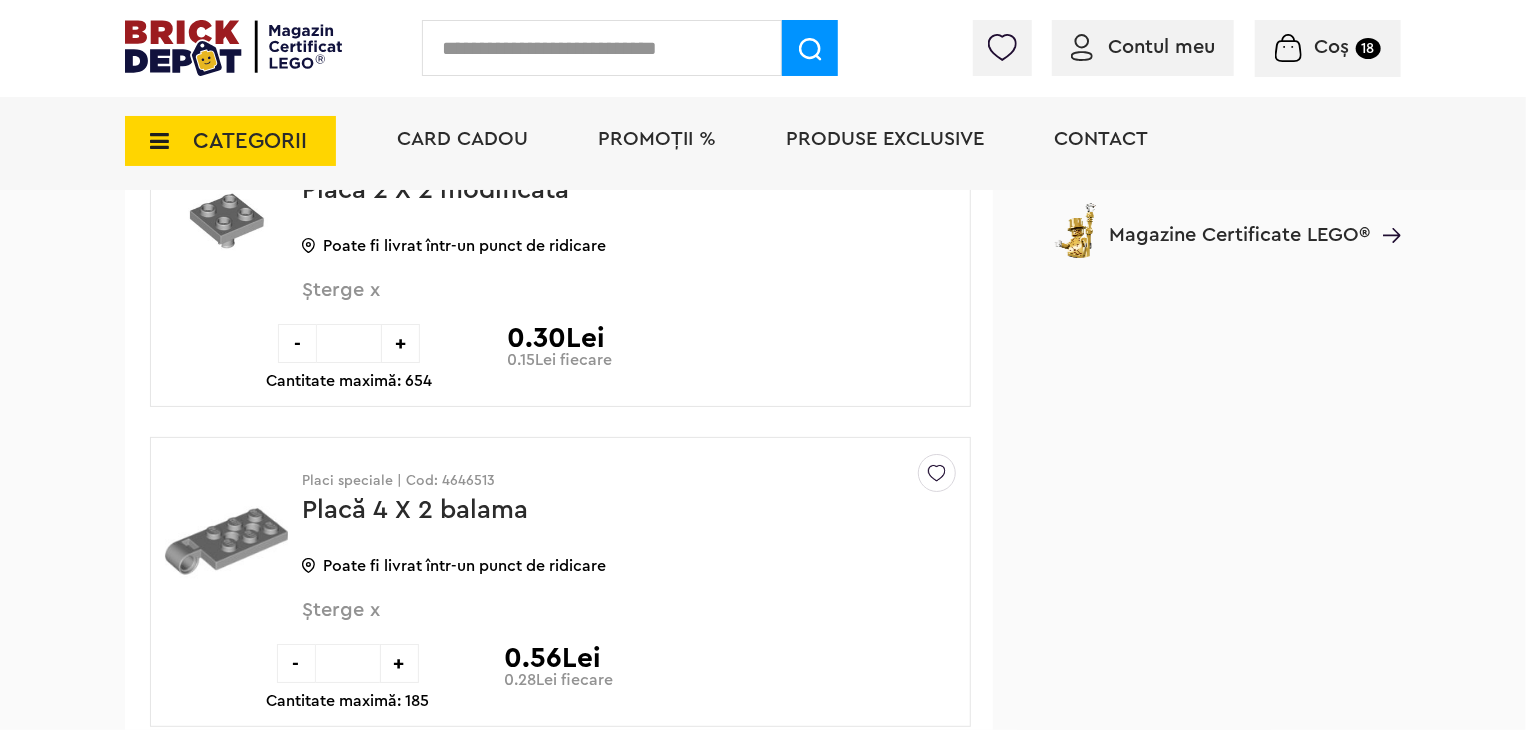 click on "Șterge x" at bounding box center [596, 301] 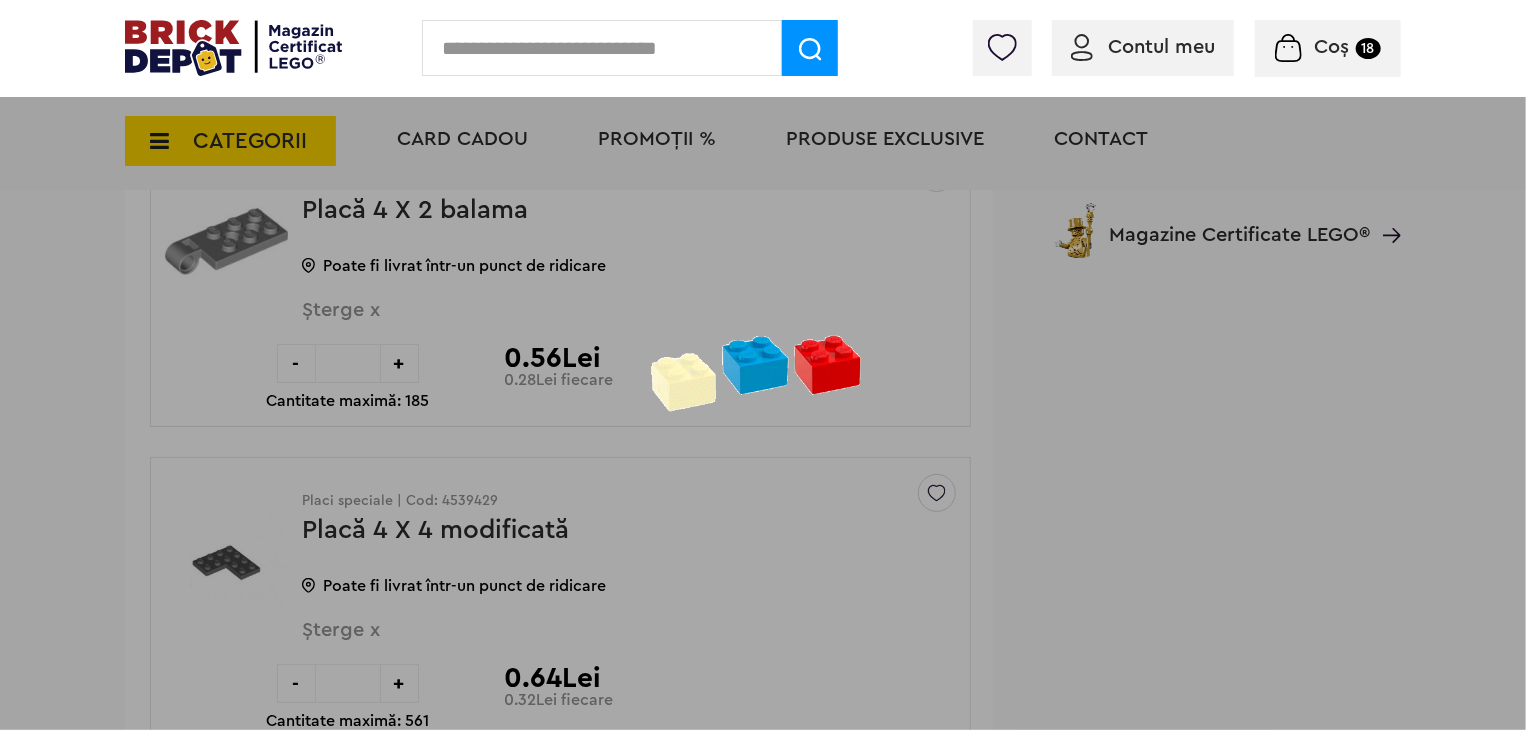 scroll, scrollTop: 3461, scrollLeft: 0, axis: vertical 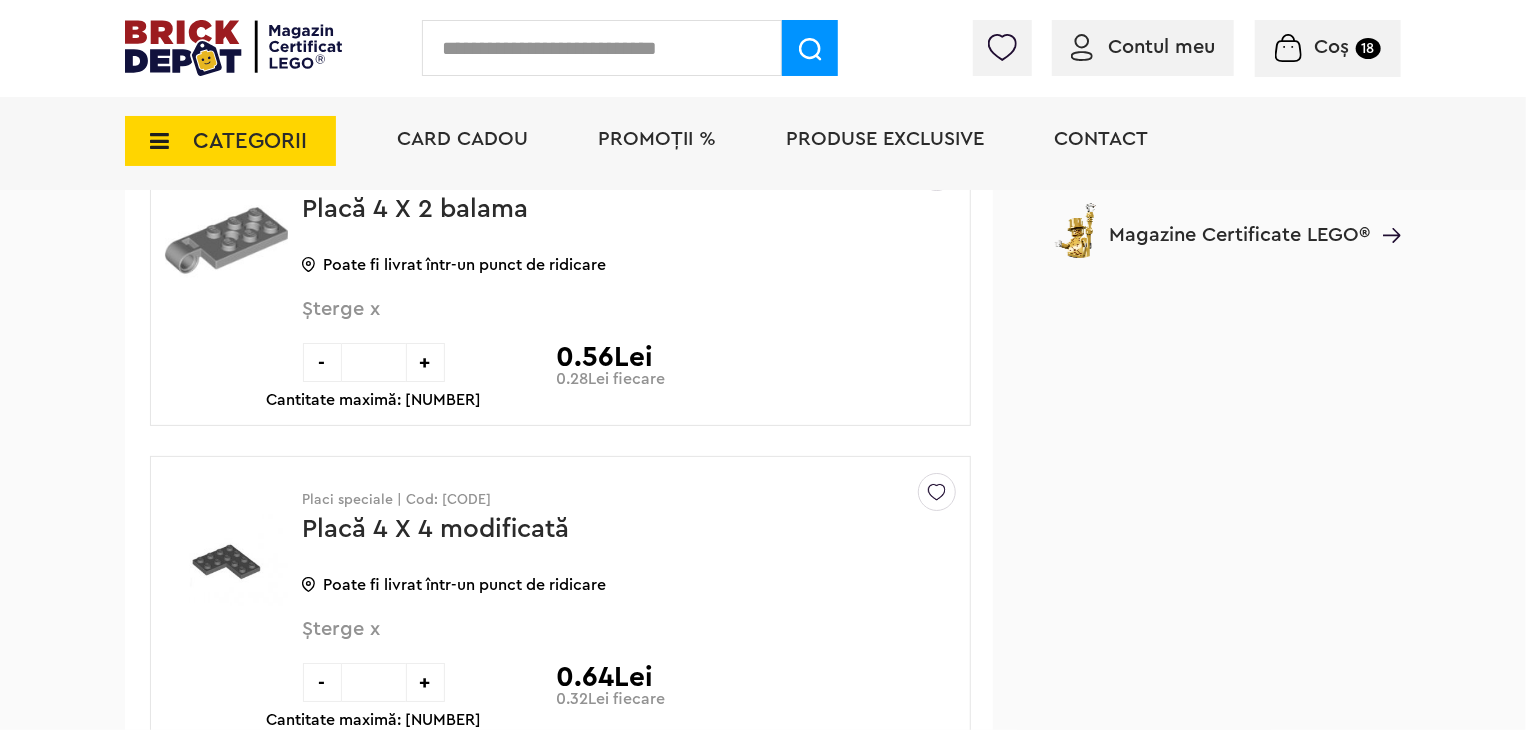 click on "Șterge x" at bounding box center (596, 320) 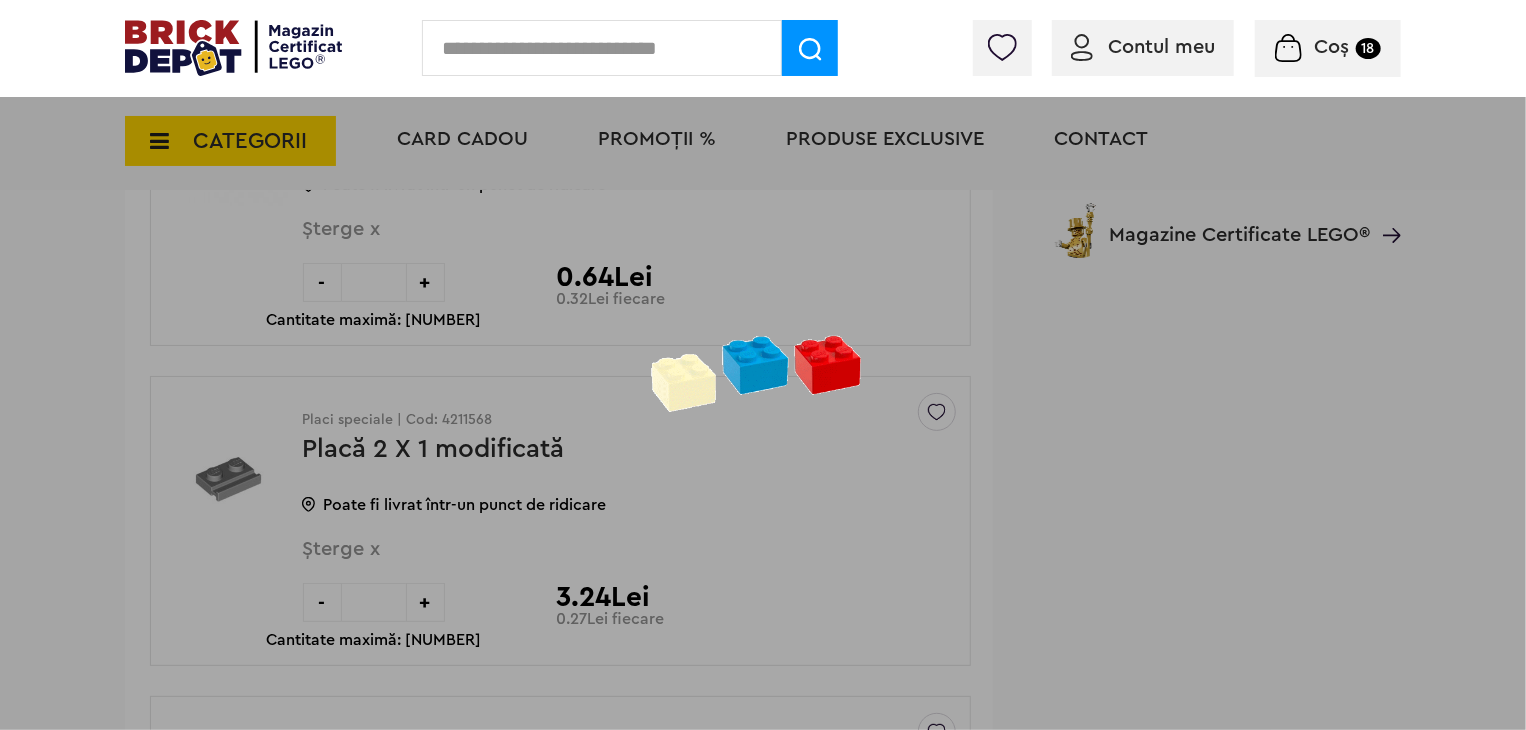 scroll, scrollTop: 3542, scrollLeft: 0, axis: vertical 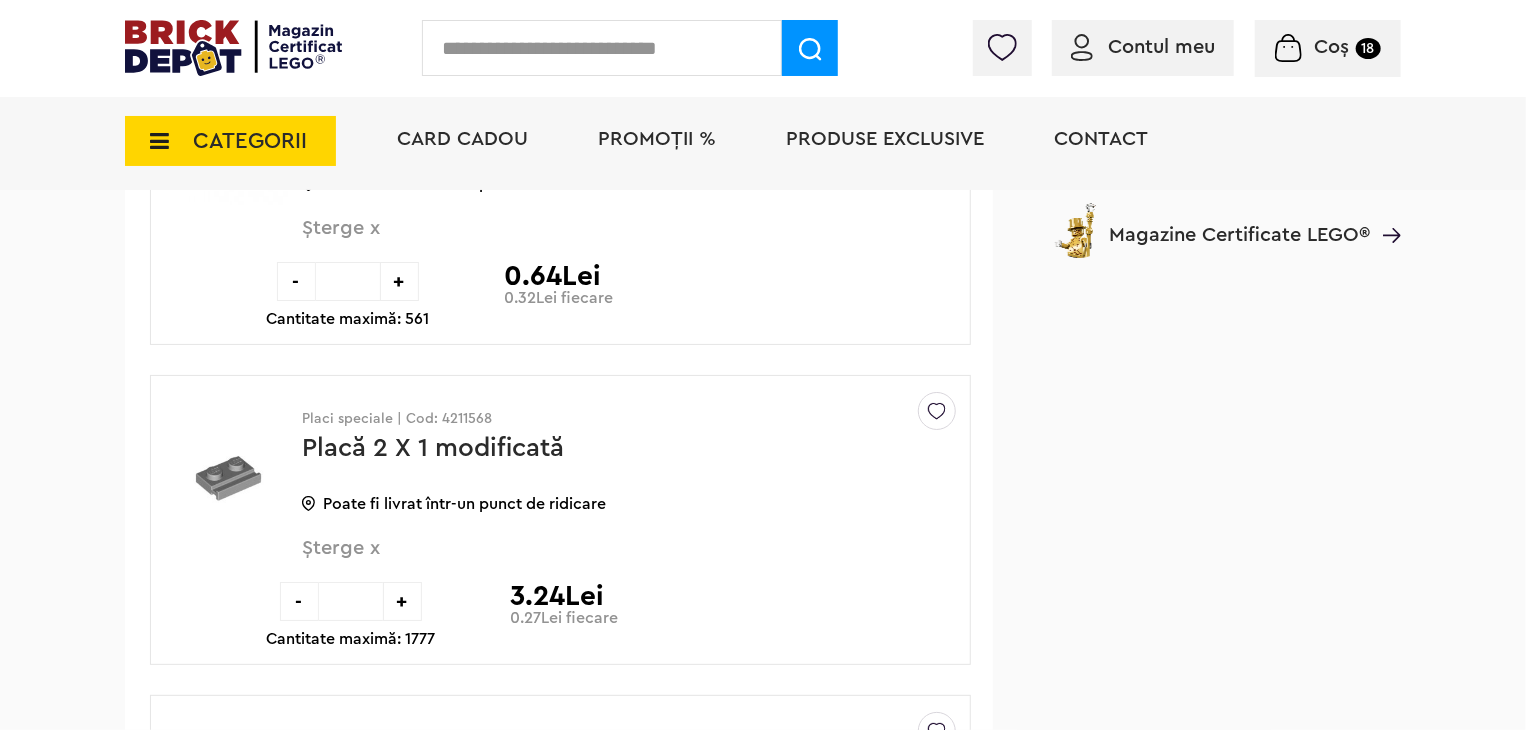 click on "-" at bounding box center [299, 601] 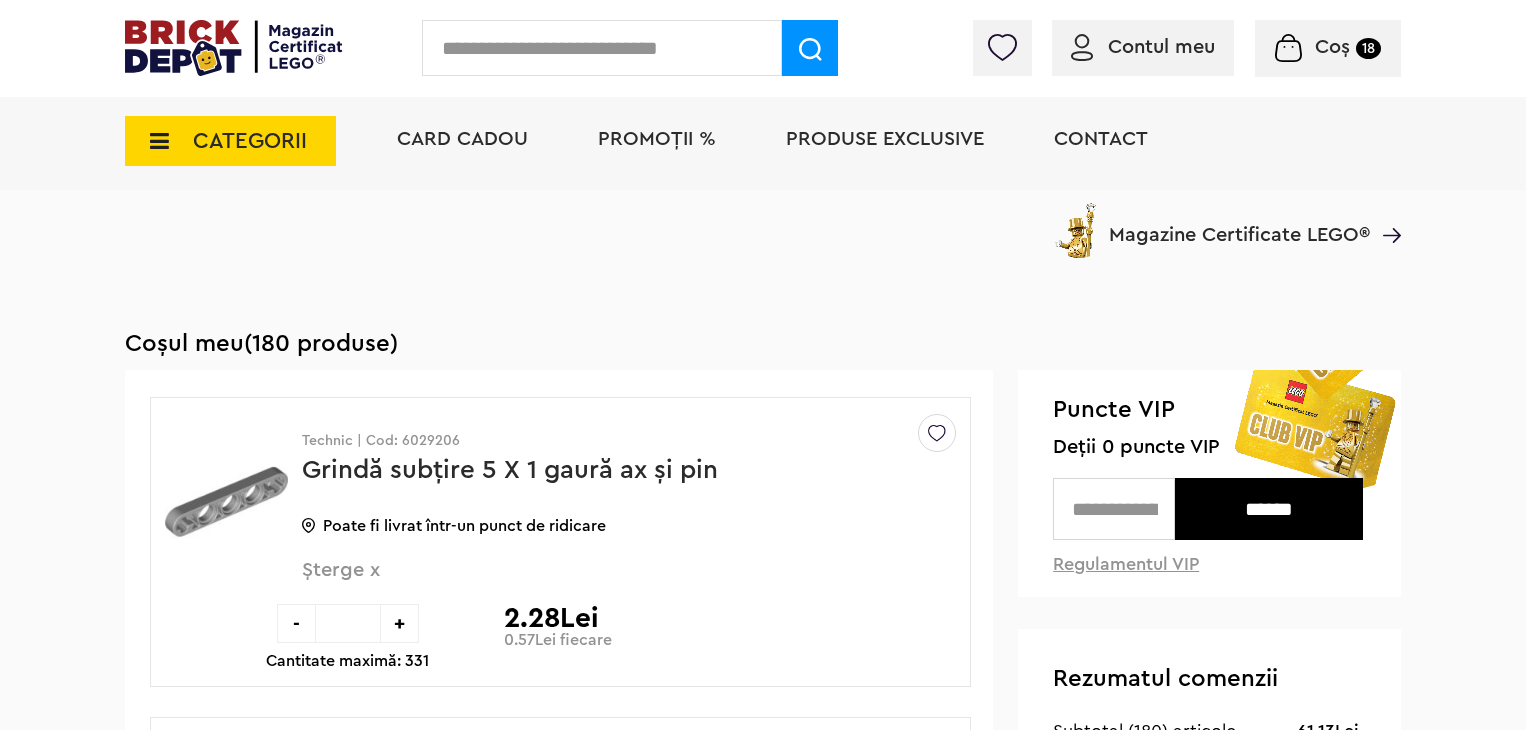 scroll, scrollTop: 3608, scrollLeft: 0, axis: vertical 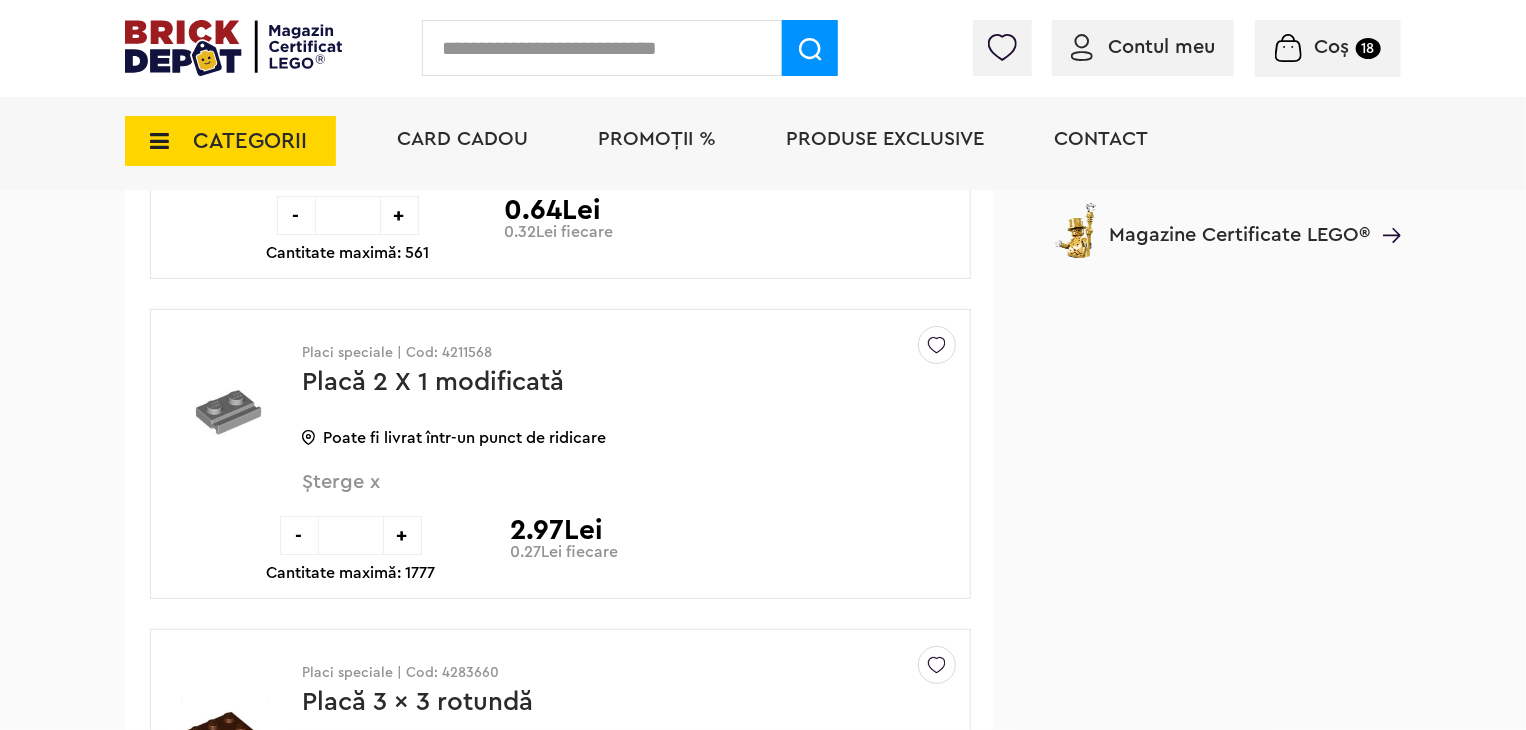 click on "-" at bounding box center (299, 535) 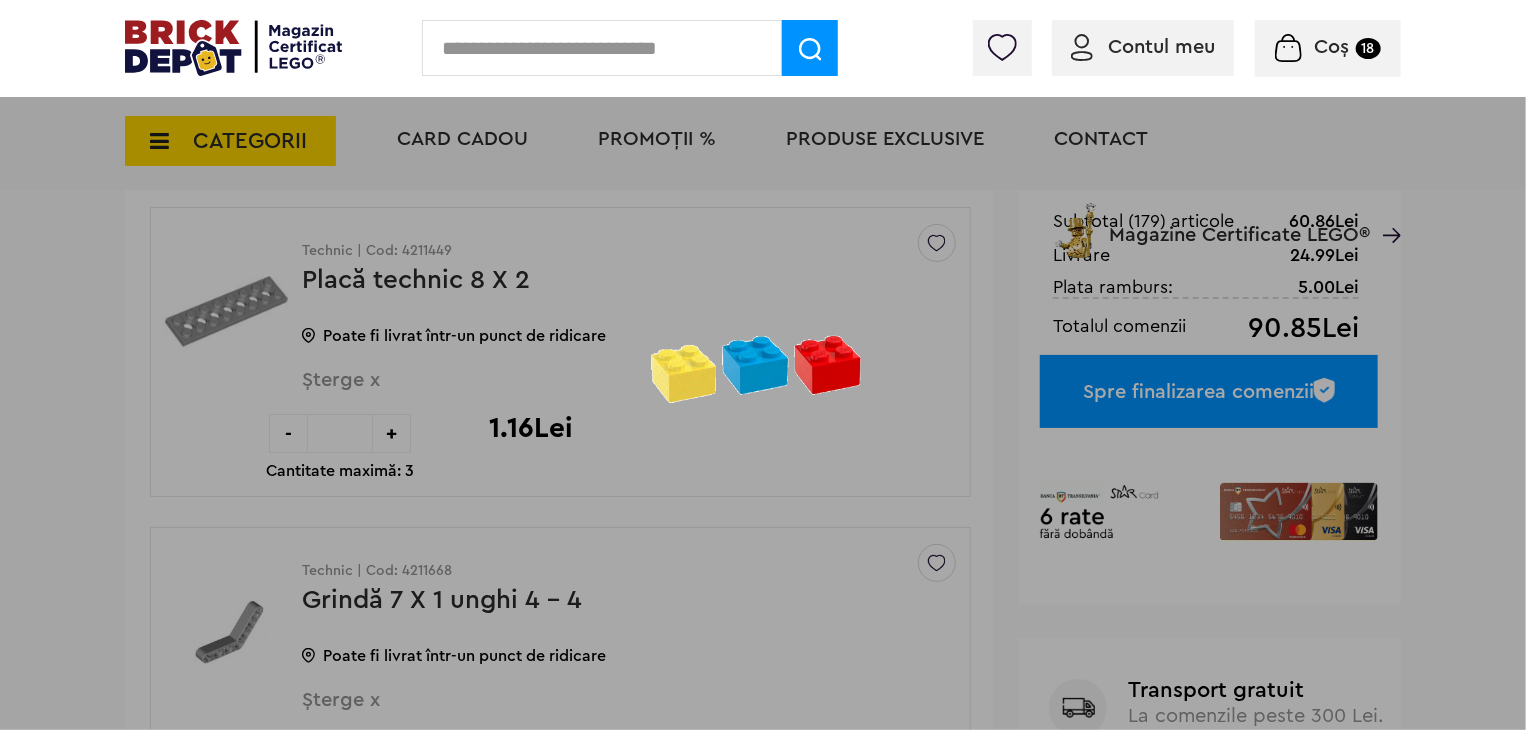 scroll, scrollTop: 608, scrollLeft: 0, axis: vertical 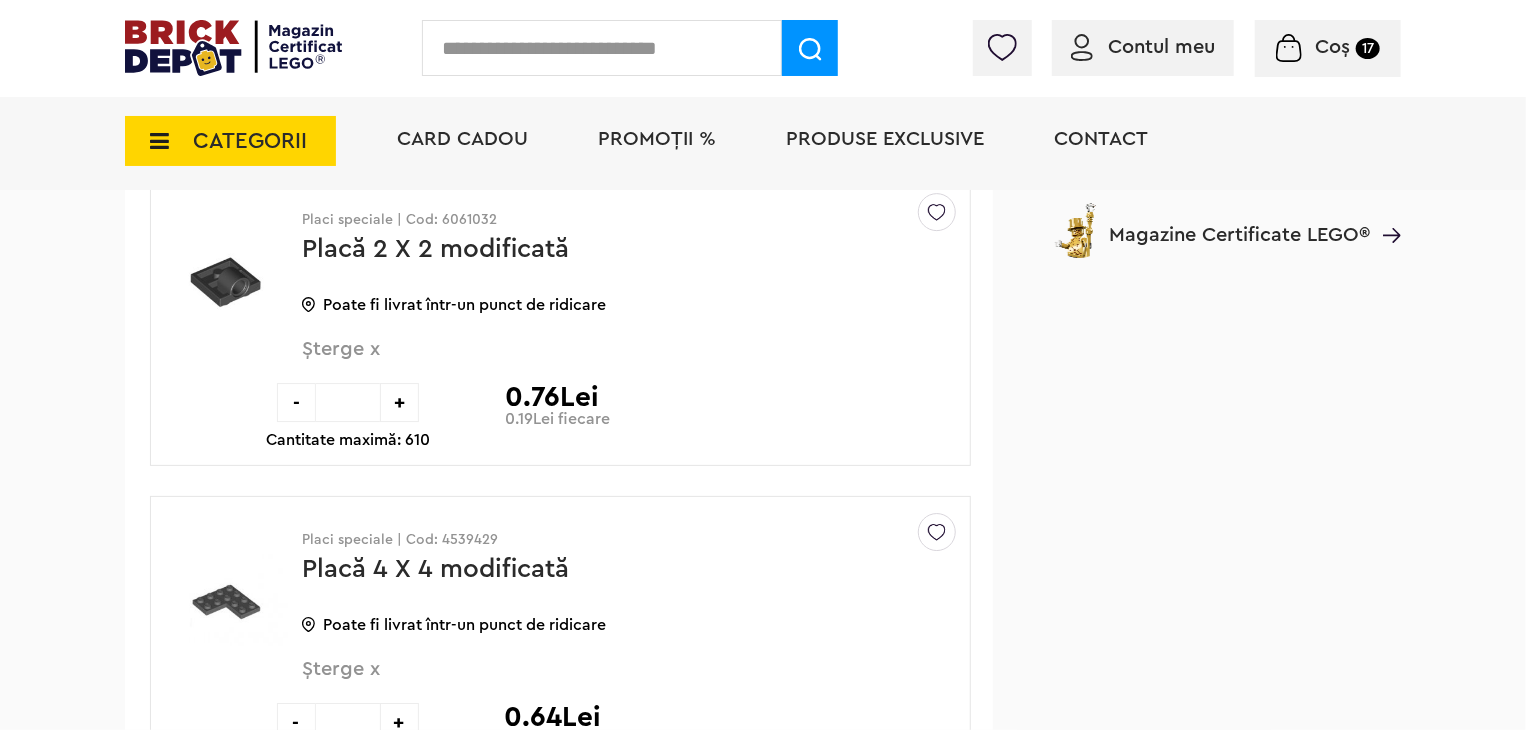 click on "-" at bounding box center [296, 402] 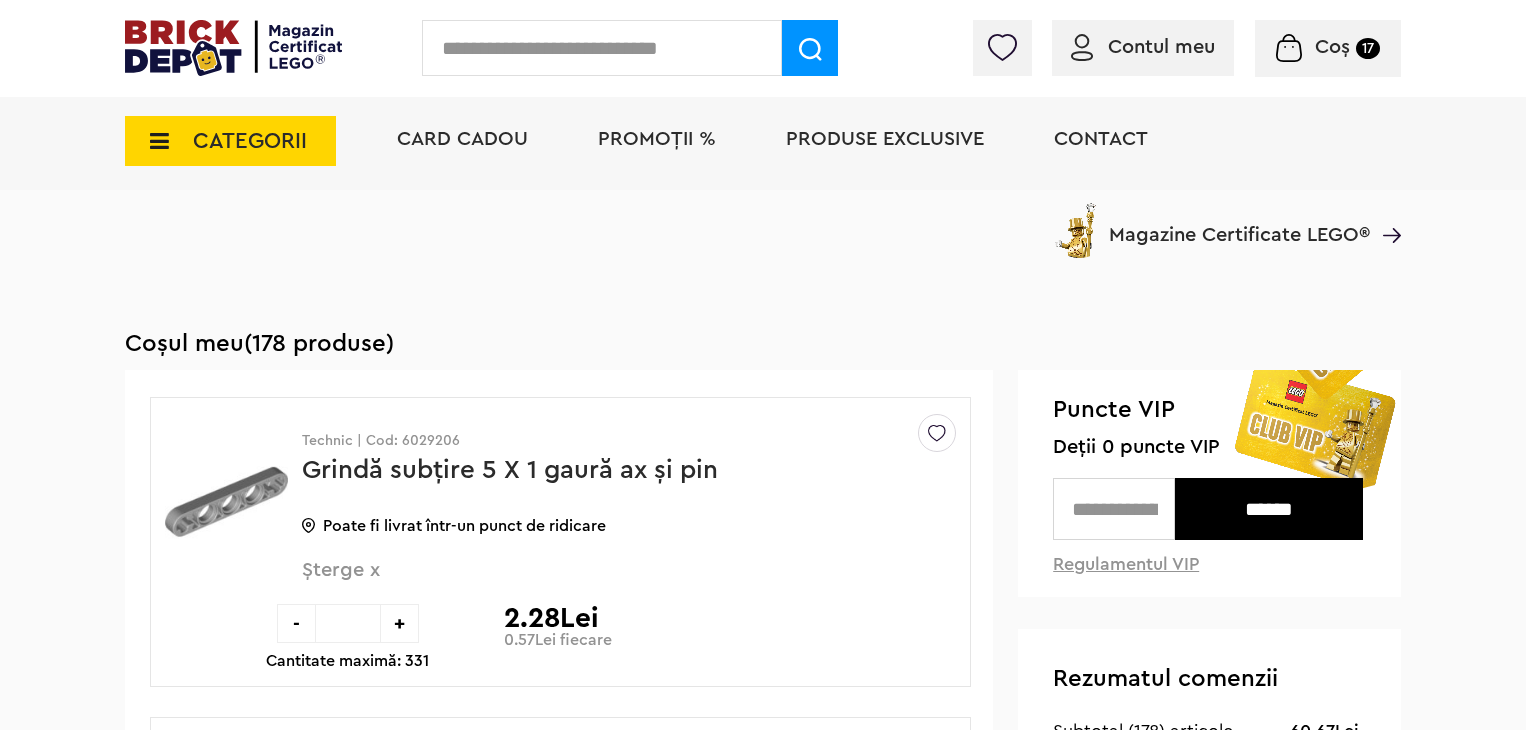 scroll, scrollTop: 3101, scrollLeft: 0, axis: vertical 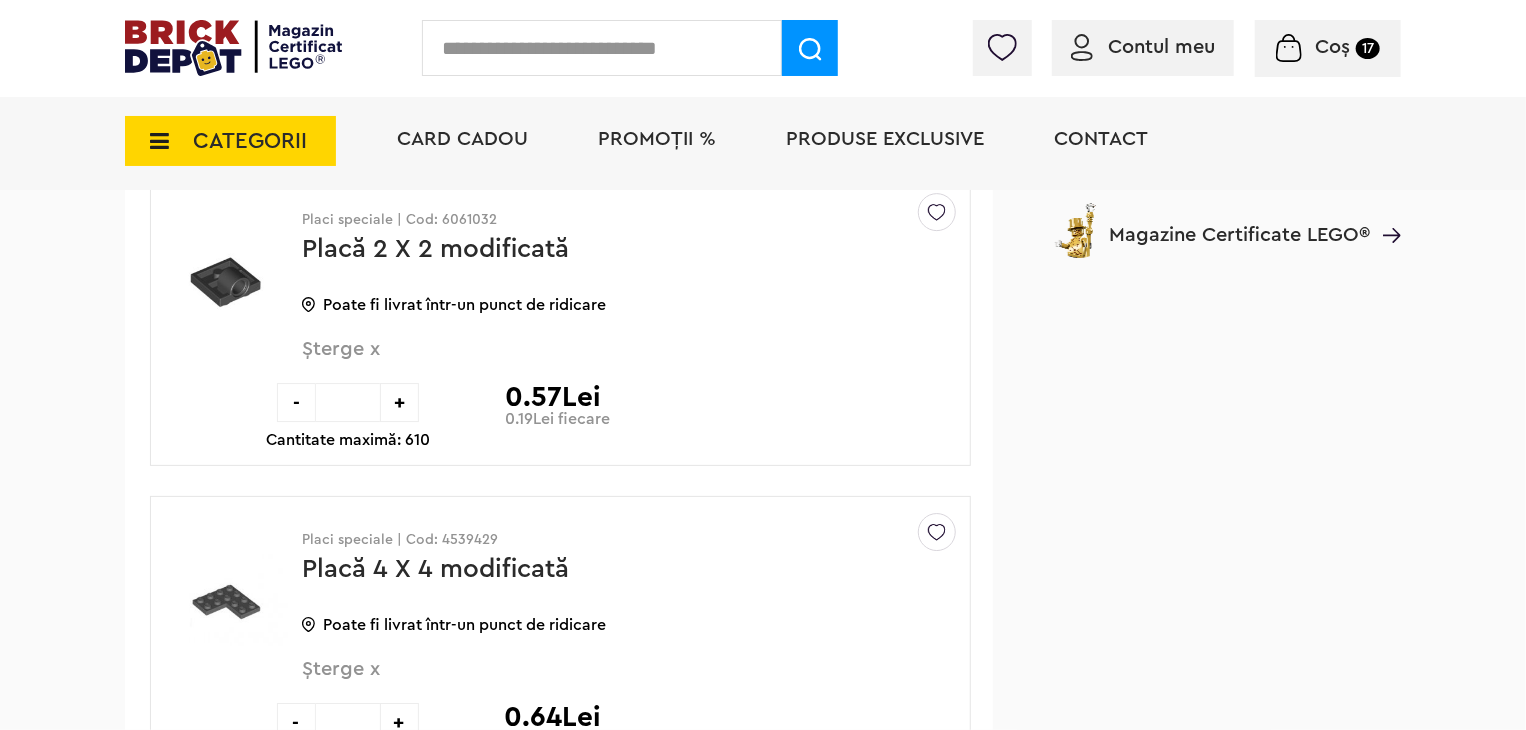 click on "-" at bounding box center [296, 402] 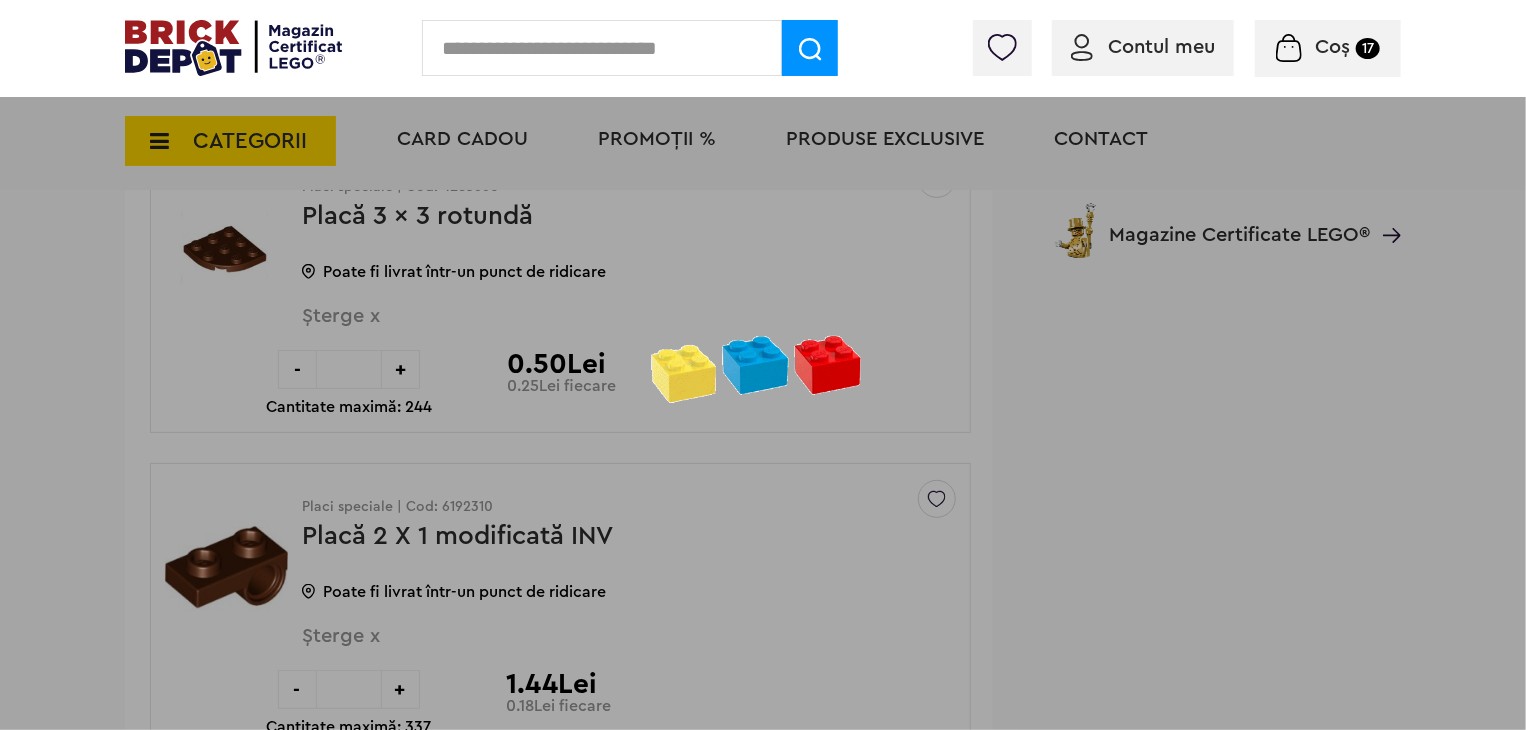 scroll, scrollTop: 4101, scrollLeft: 0, axis: vertical 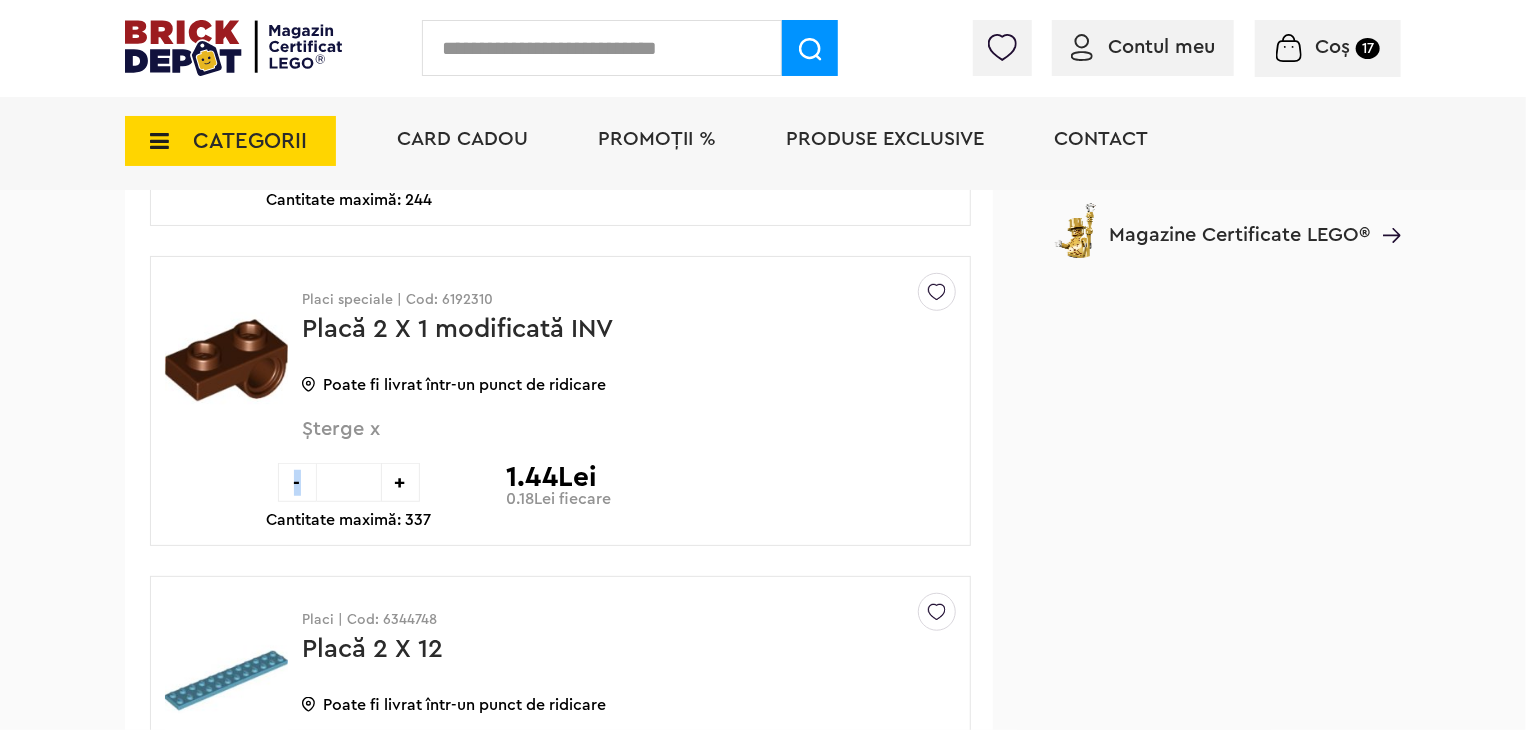 click on "-" at bounding box center [297, 482] 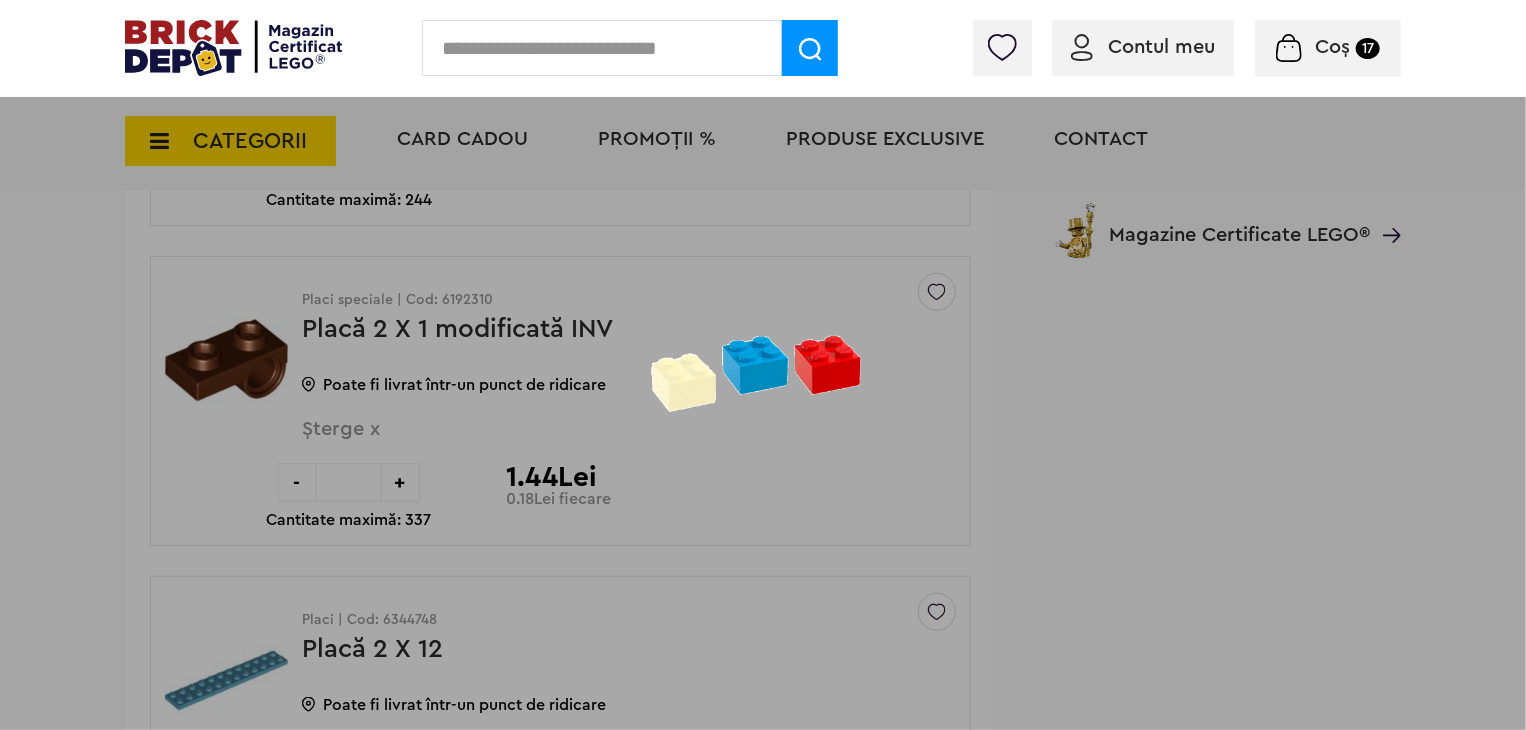 click at bounding box center [763, 365] 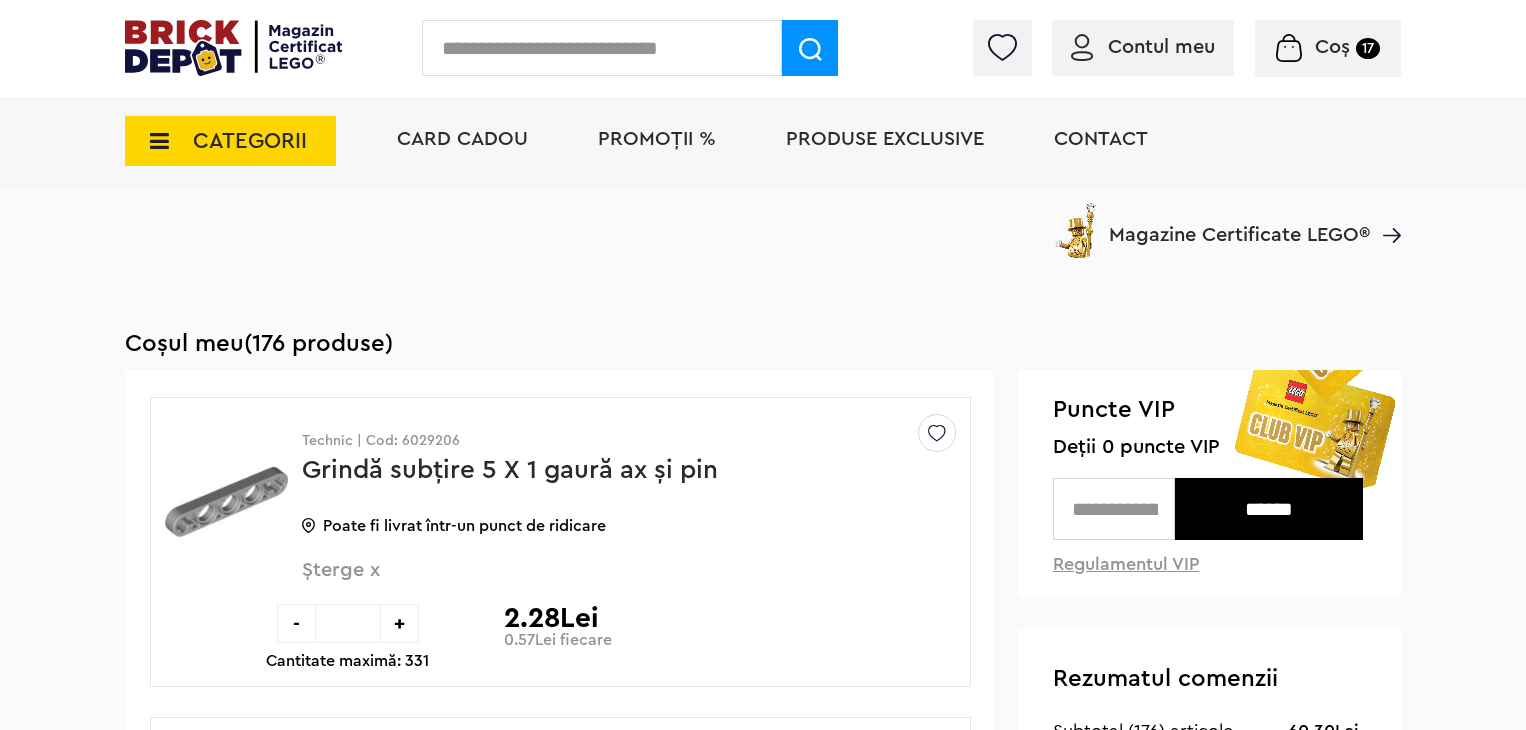 scroll, scrollTop: 4301, scrollLeft: 0, axis: vertical 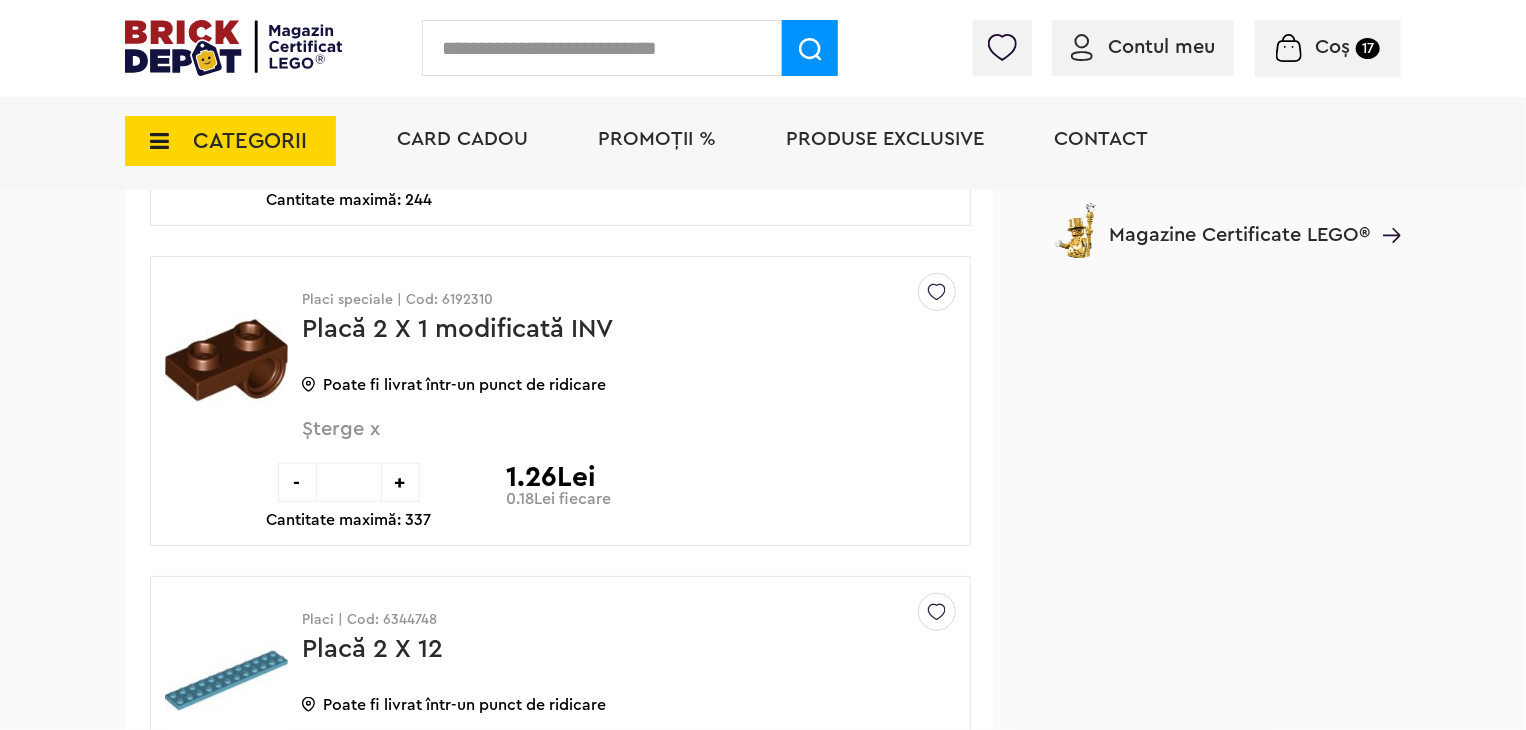 click on "-" at bounding box center (297, 482) 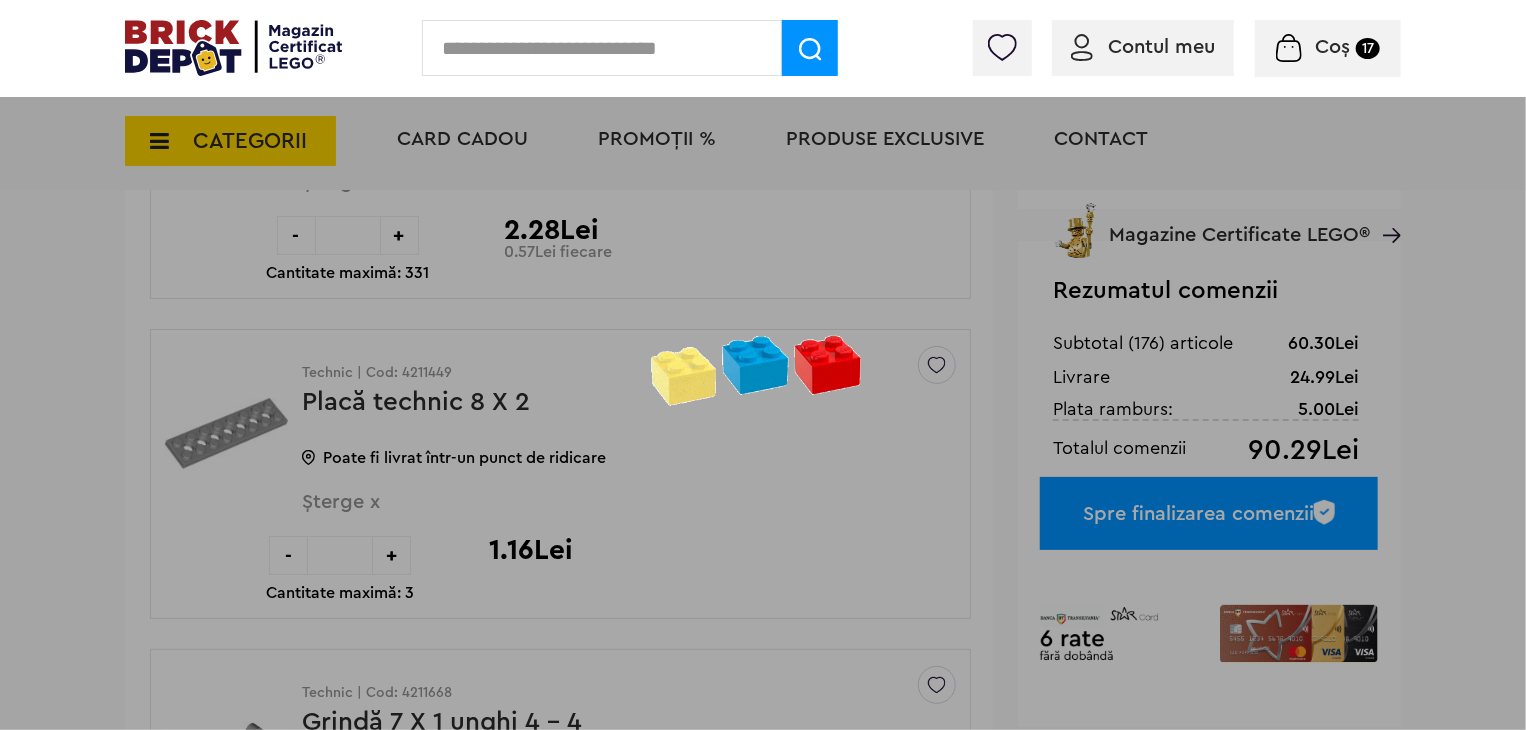 scroll, scrollTop: 400, scrollLeft: 0, axis: vertical 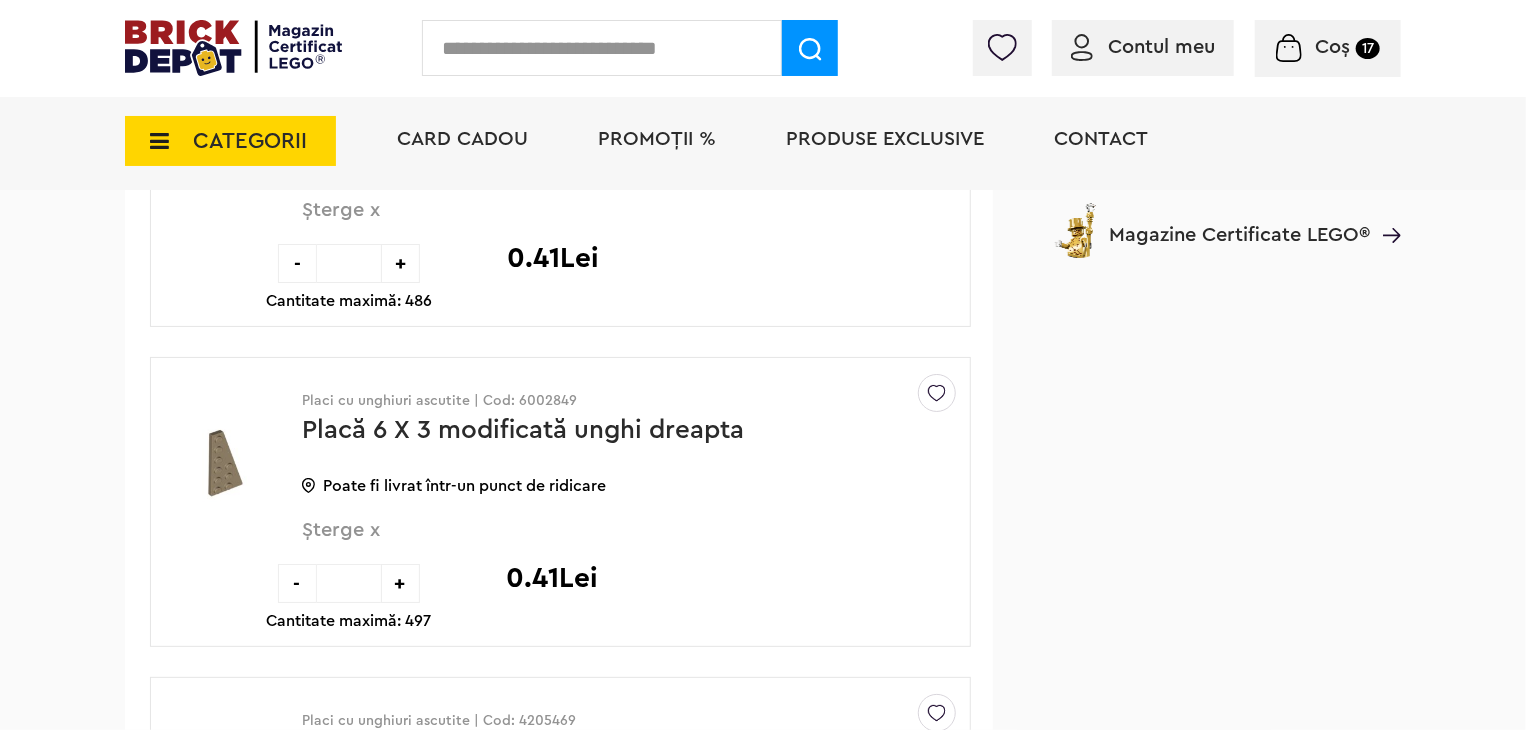 click on "Șterge x" at bounding box center [596, 541] 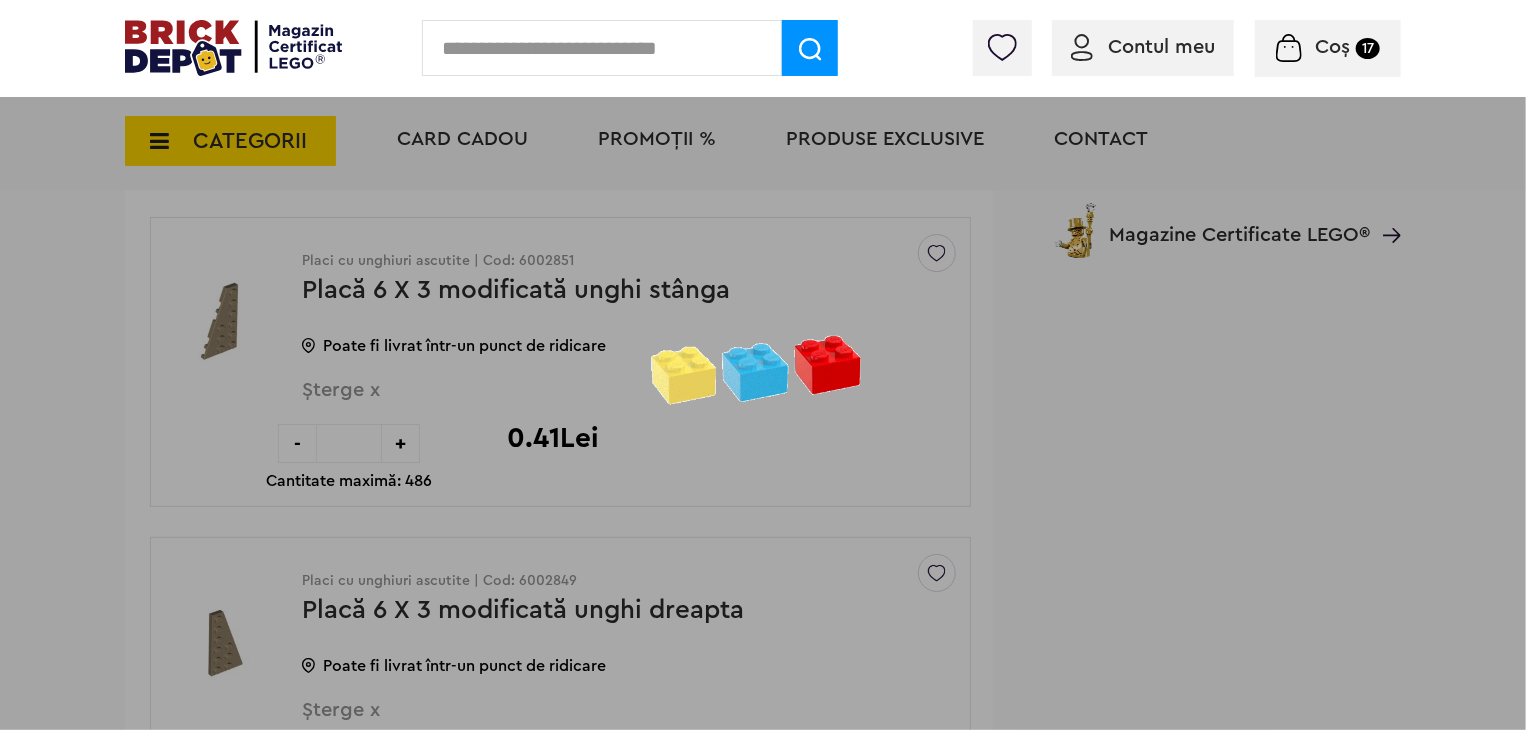 scroll, scrollTop: 7200, scrollLeft: 0, axis: vertical 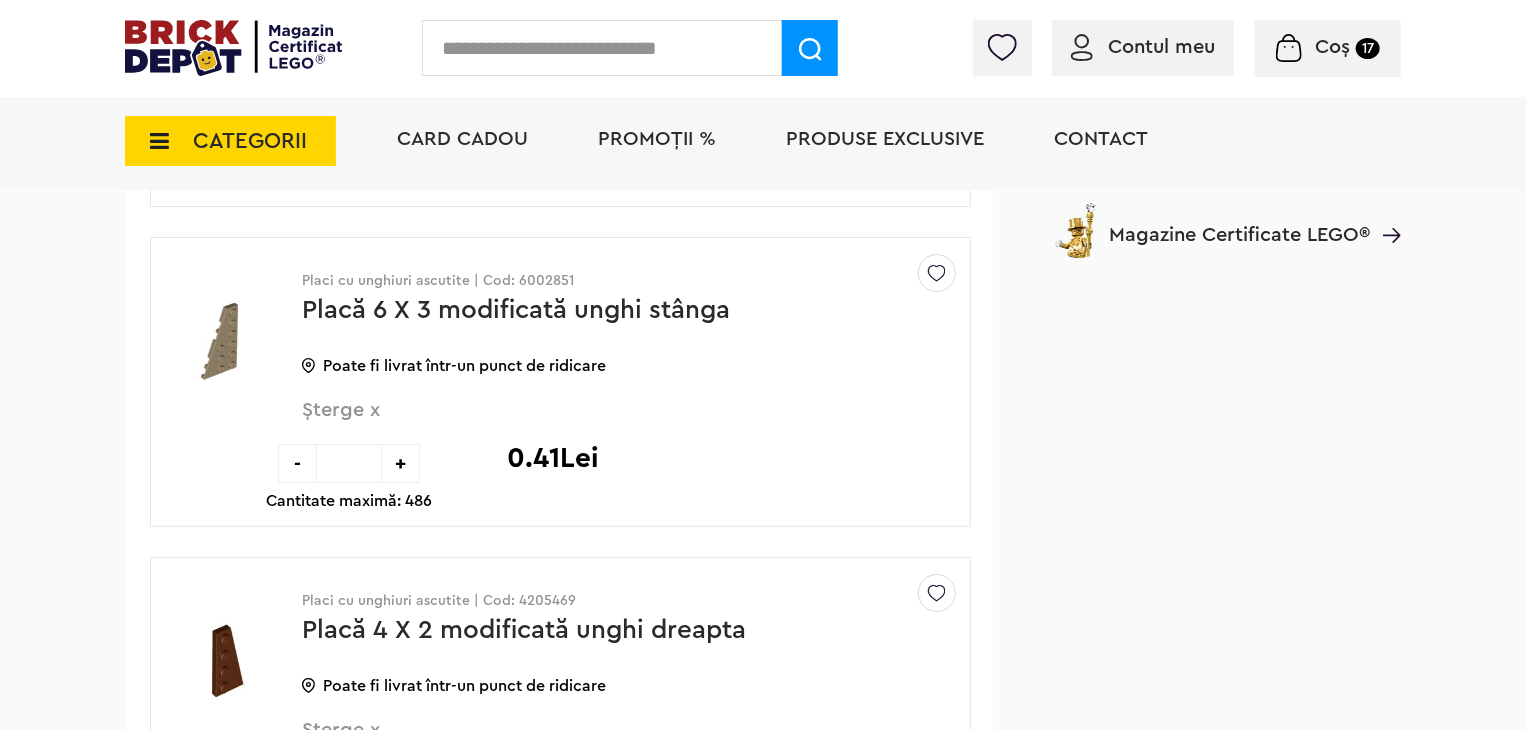 click on "Șterge x" at bounding box center [596, 421] 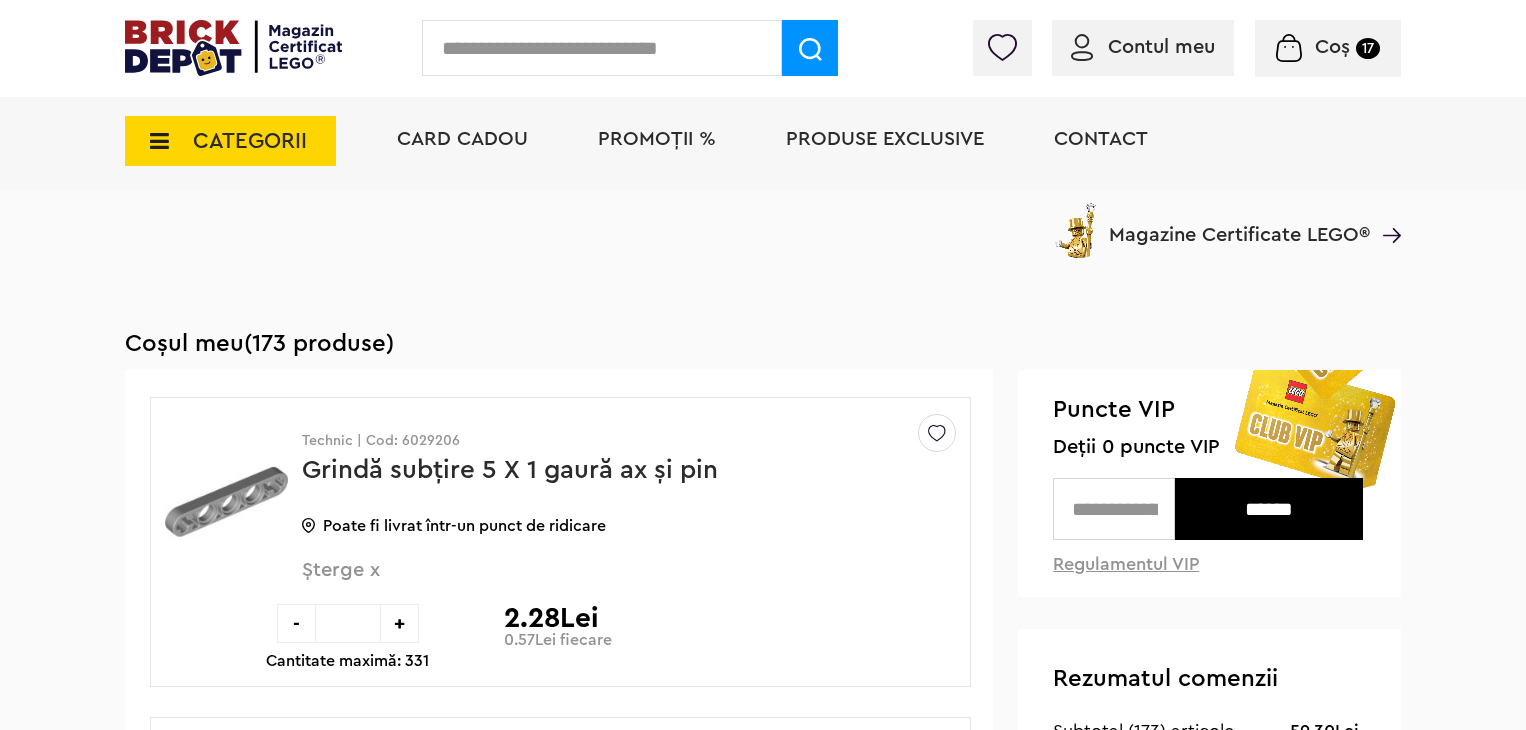 scroll, scrollTop: 349, scrollLeft: 0, axis: vertical 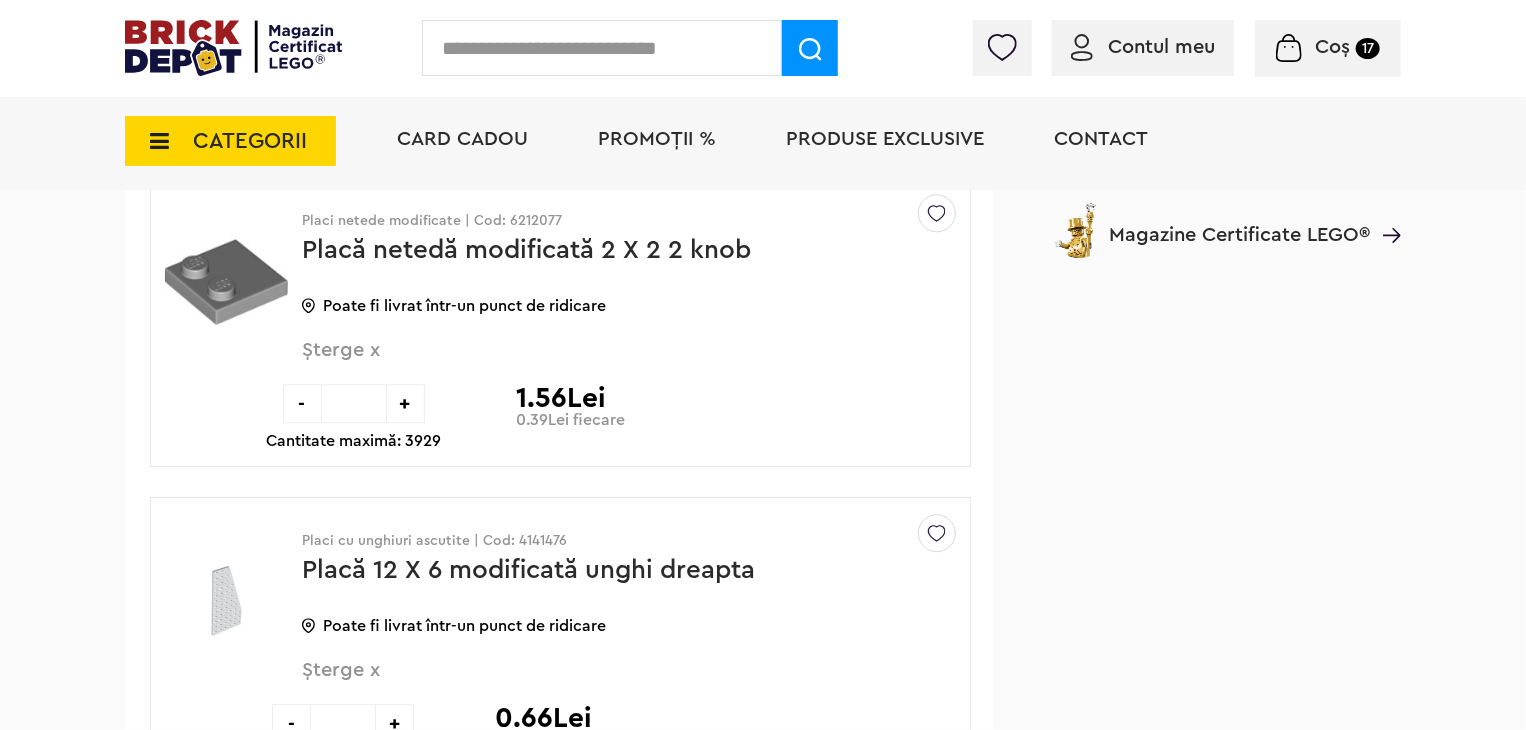click on "Șterge x" at bounding box center [596, 361] 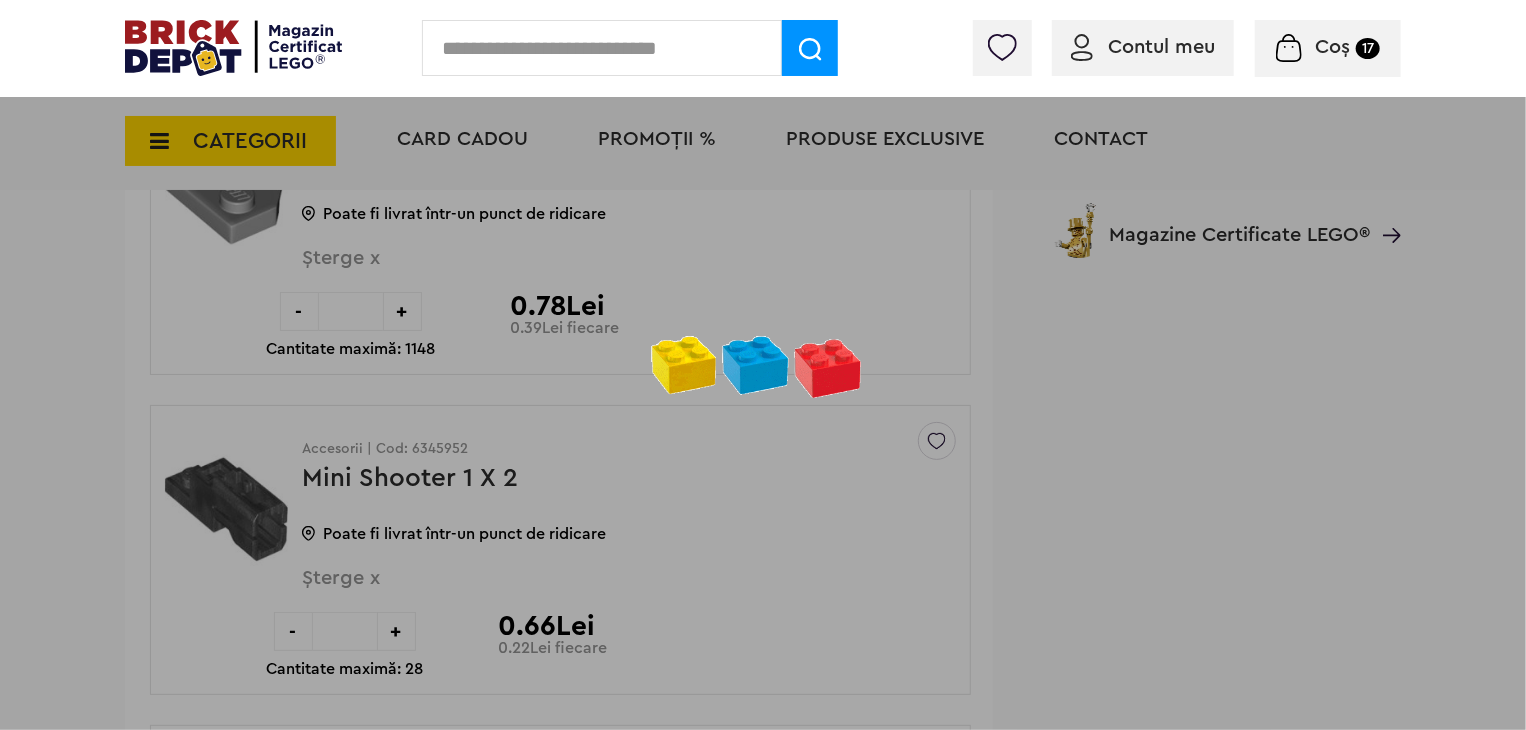 scroll, scrollTop: 7722, scrollLeft: 0, axis: vertical 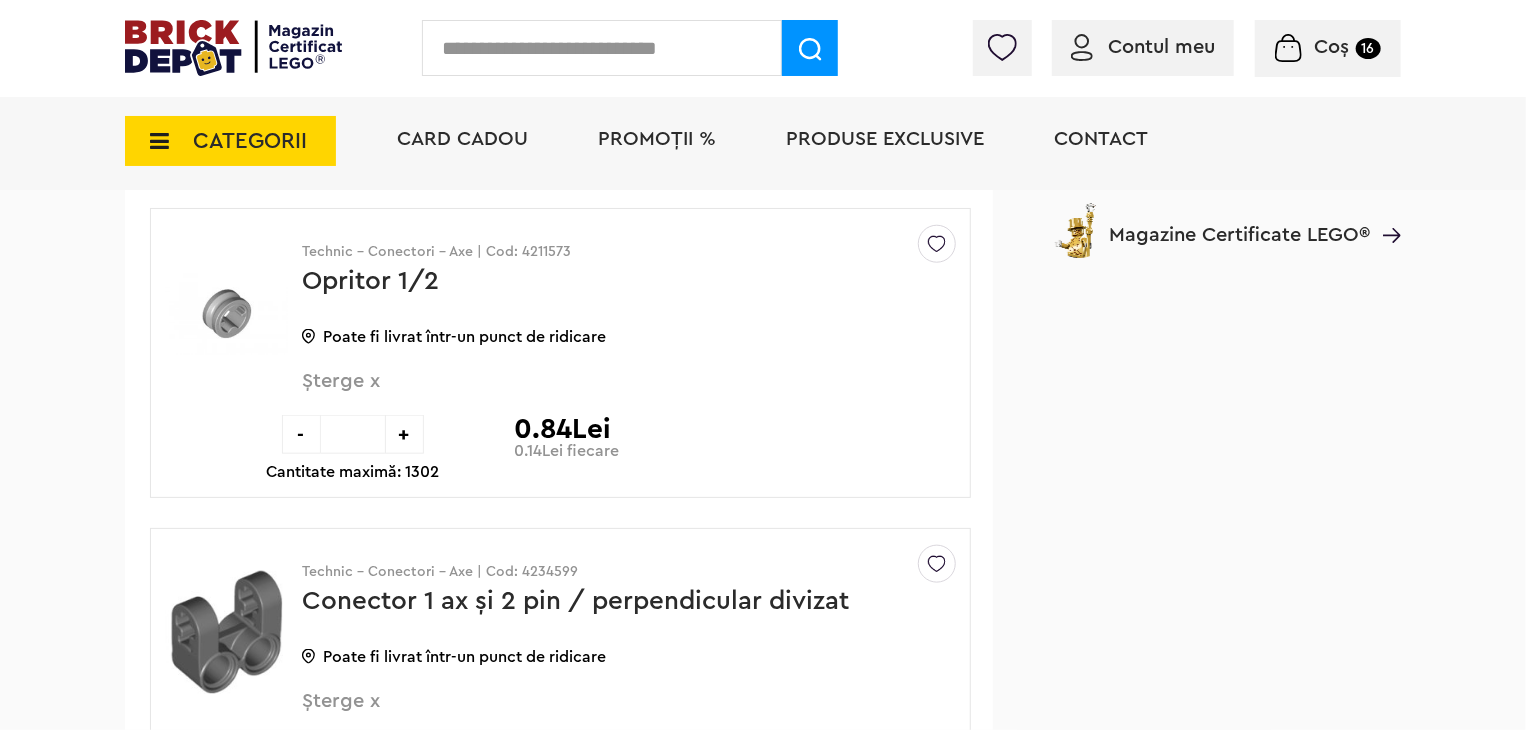 click on "-" at bounding box center [301, 434] 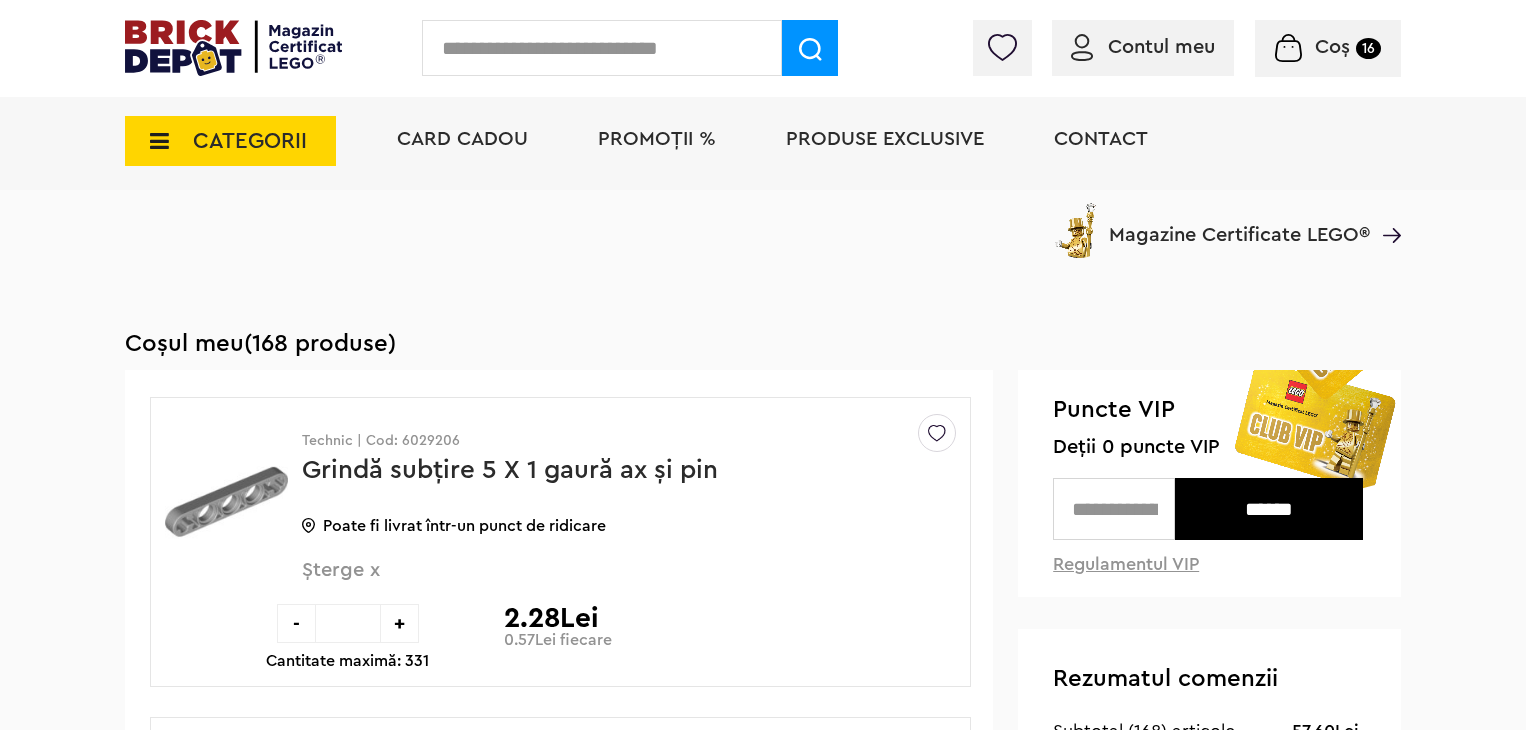 scroll, scrollTop: 12349, scrollLeft: 0, axis: vertical 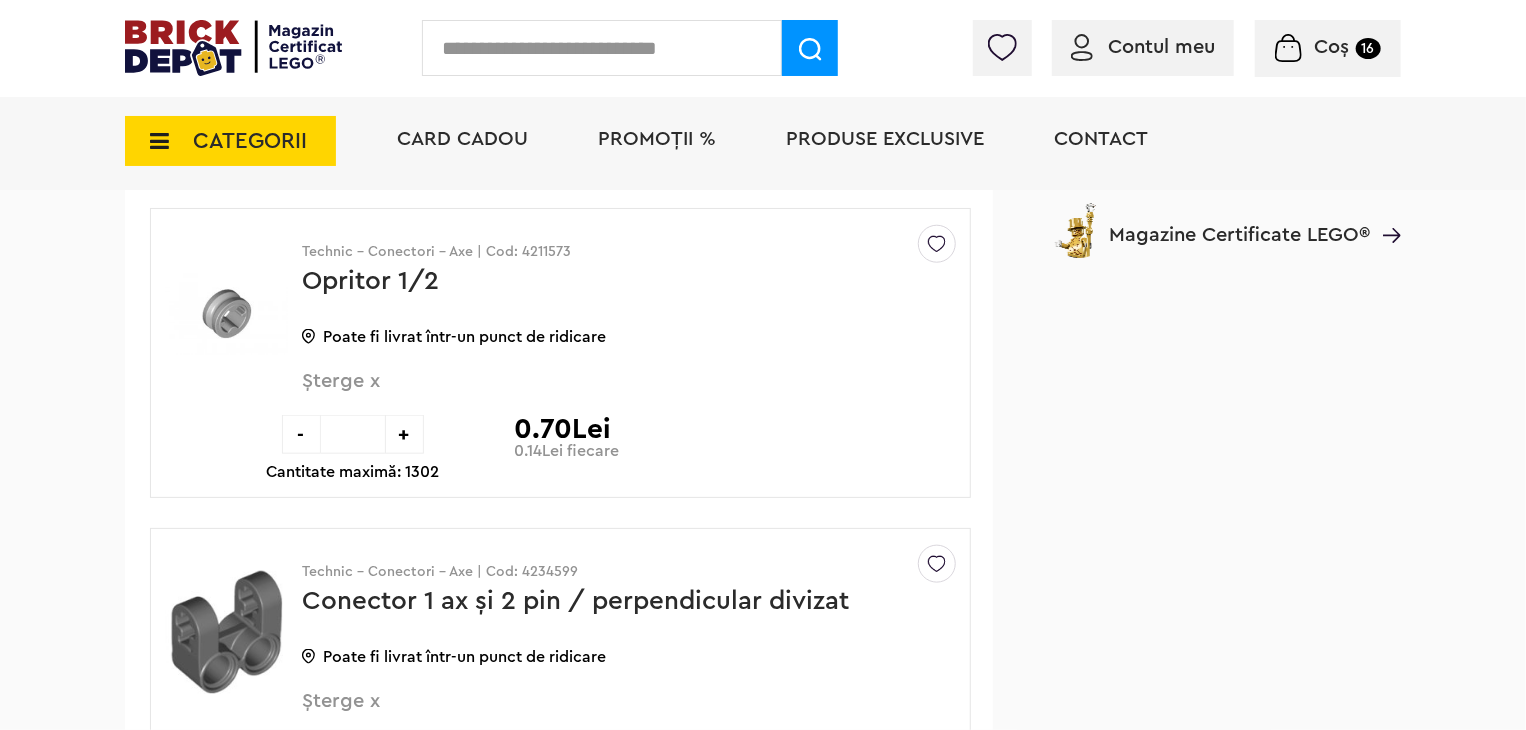 click on "-" at bounding box center [301, 434] 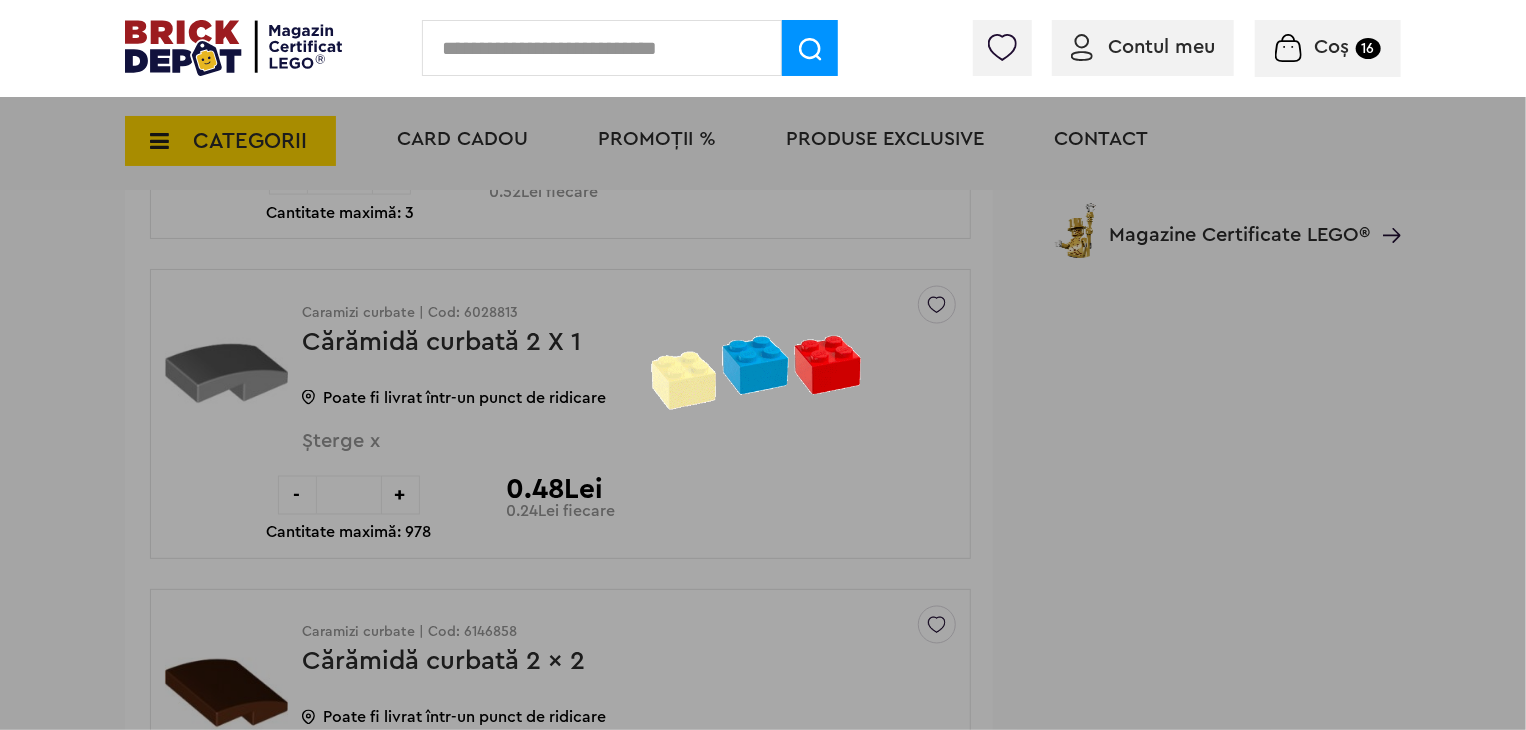 scroll, scrollTop: 13049, scrollLeft: 0, axis: vertical 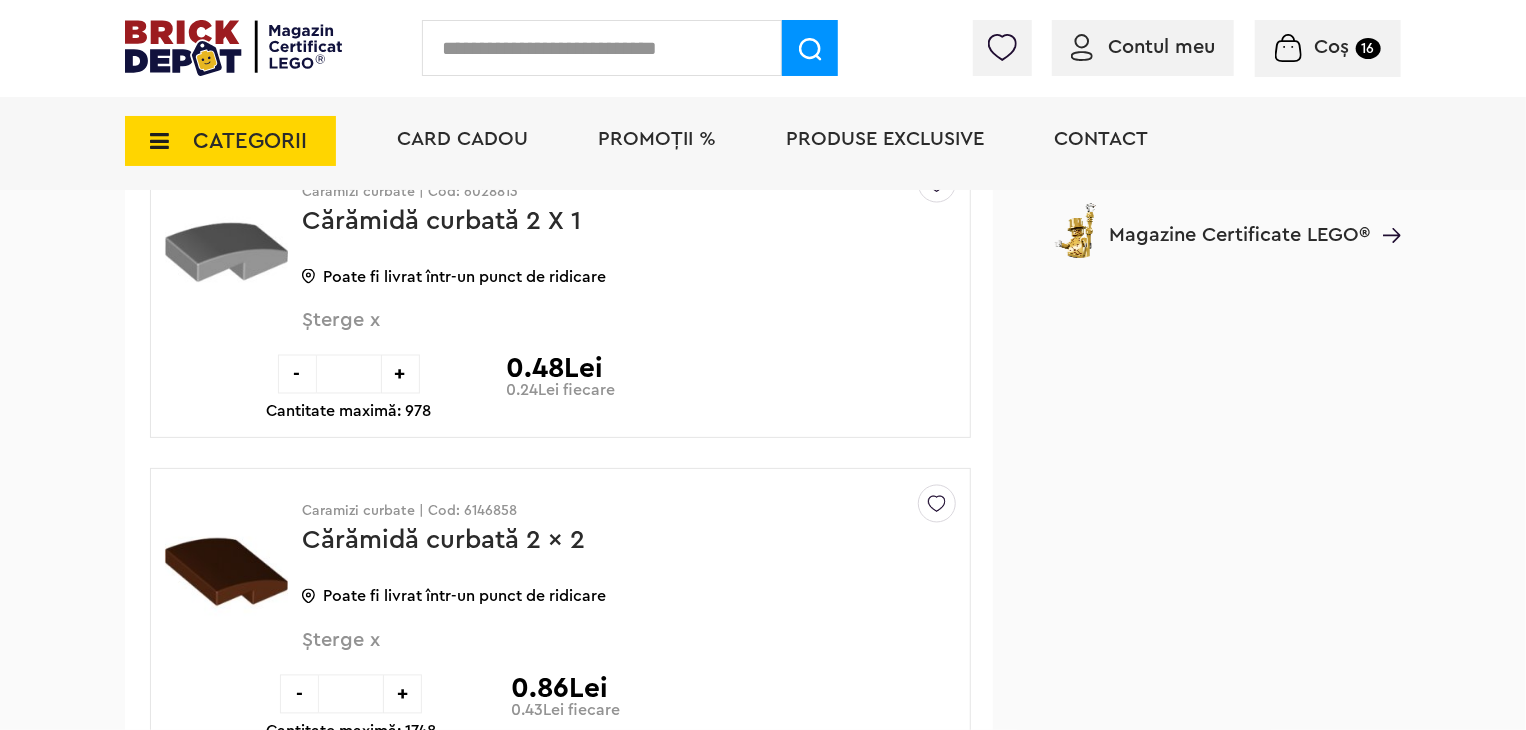 click on "Șterge x" at bounding box center (596, 332) 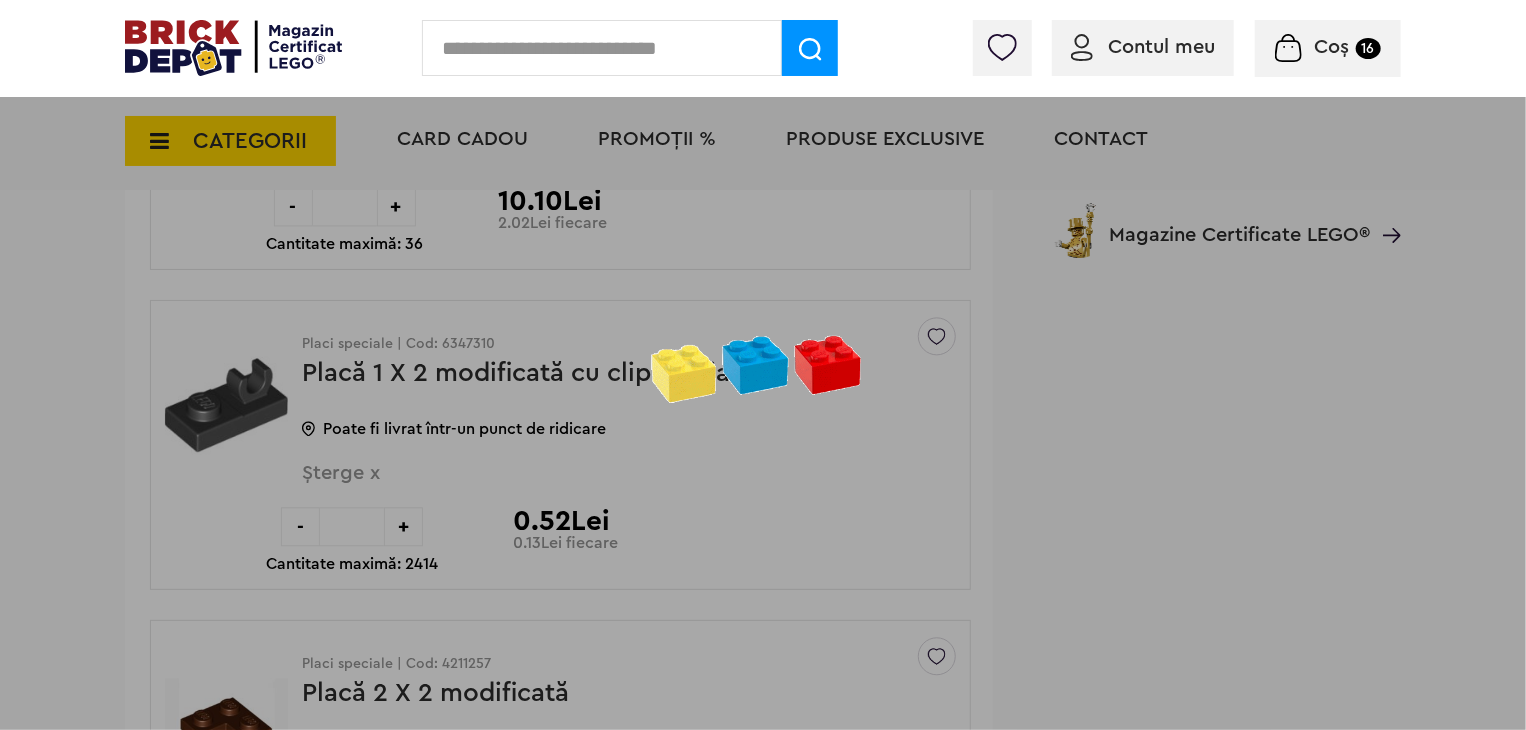 scroll, scrollTop: 13549, scrollLeft: 0, axis: vertical 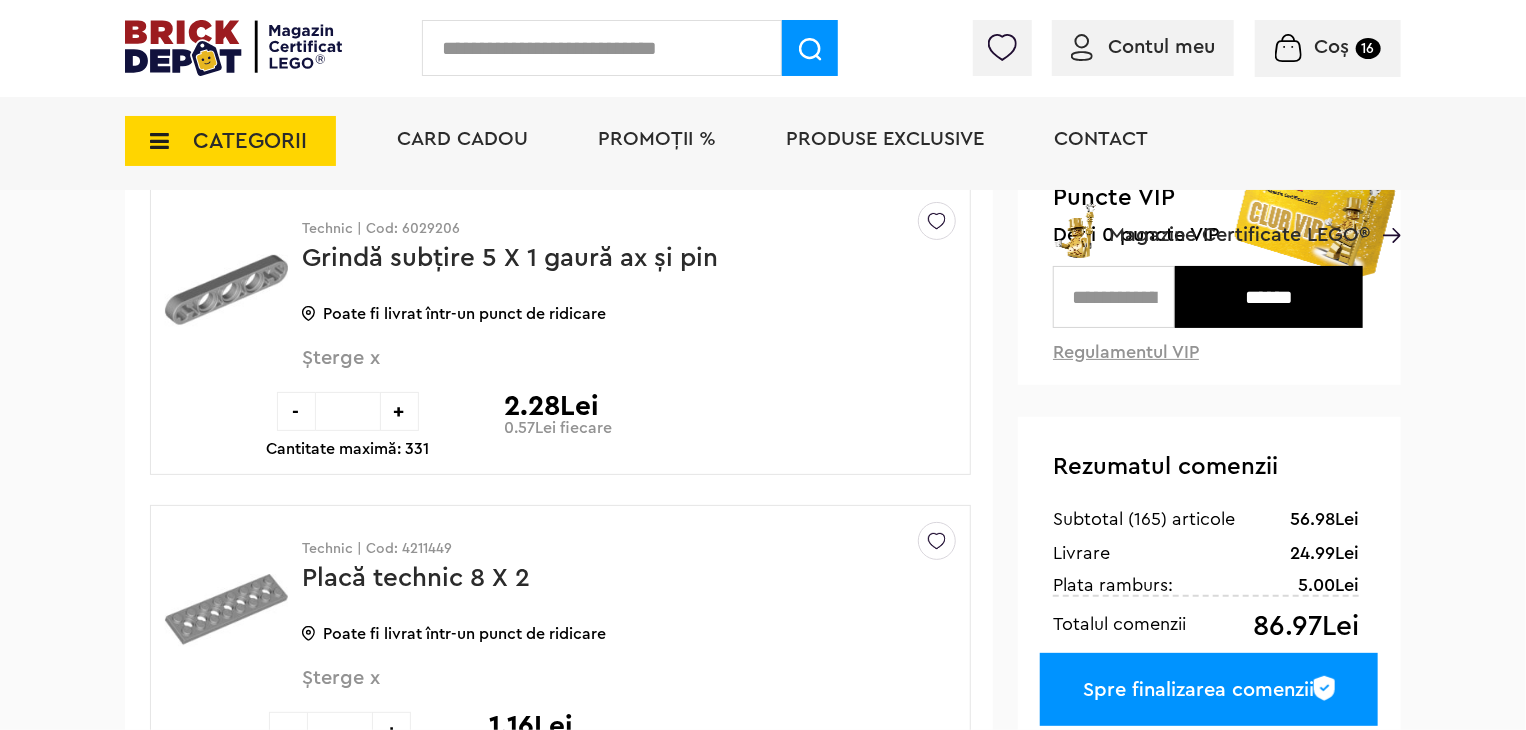 click at bounding box center (153, 141) 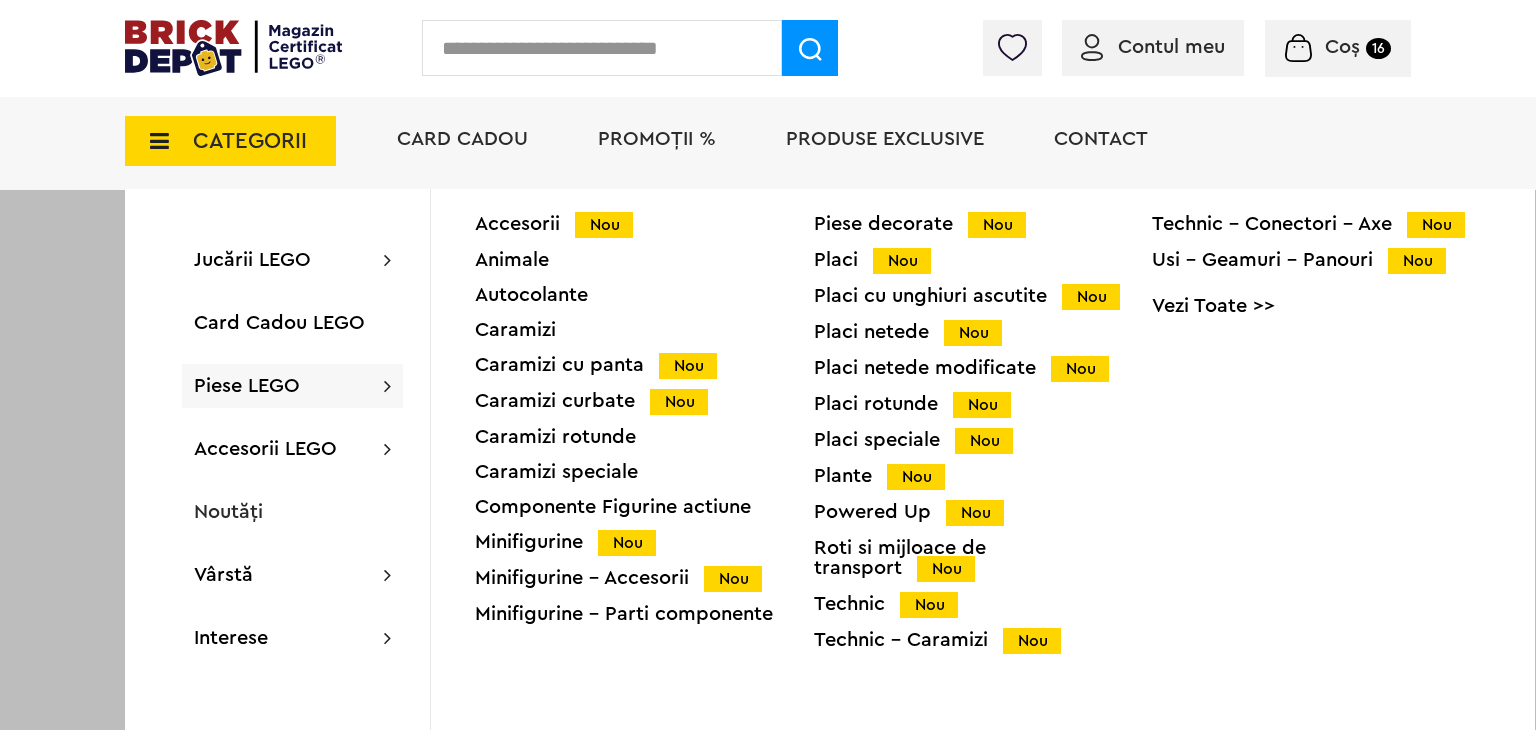 click on "Placi netede Nou" at bounding box center [983, 332] 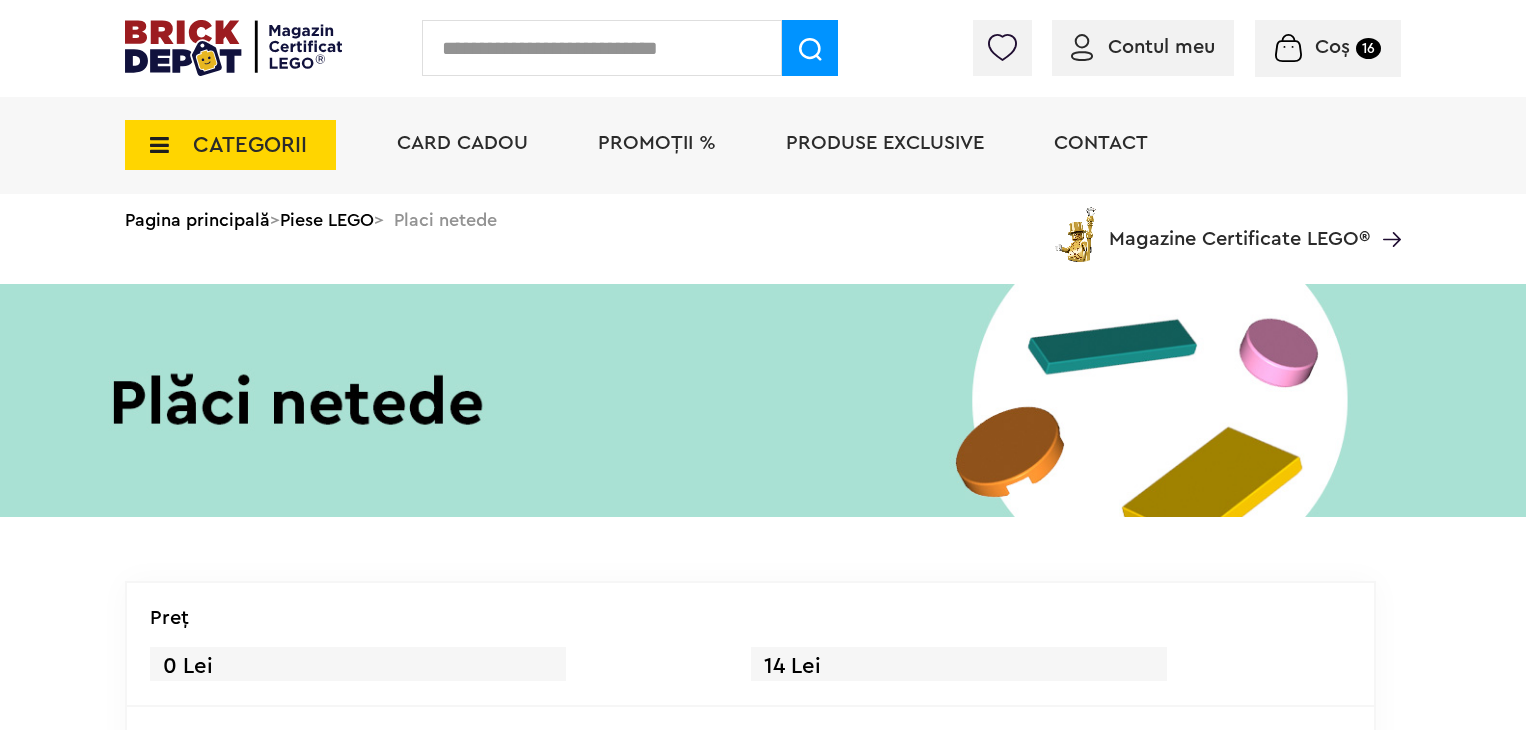 scroll, scrollTop: 0, scrollLeft: 0, axis: both 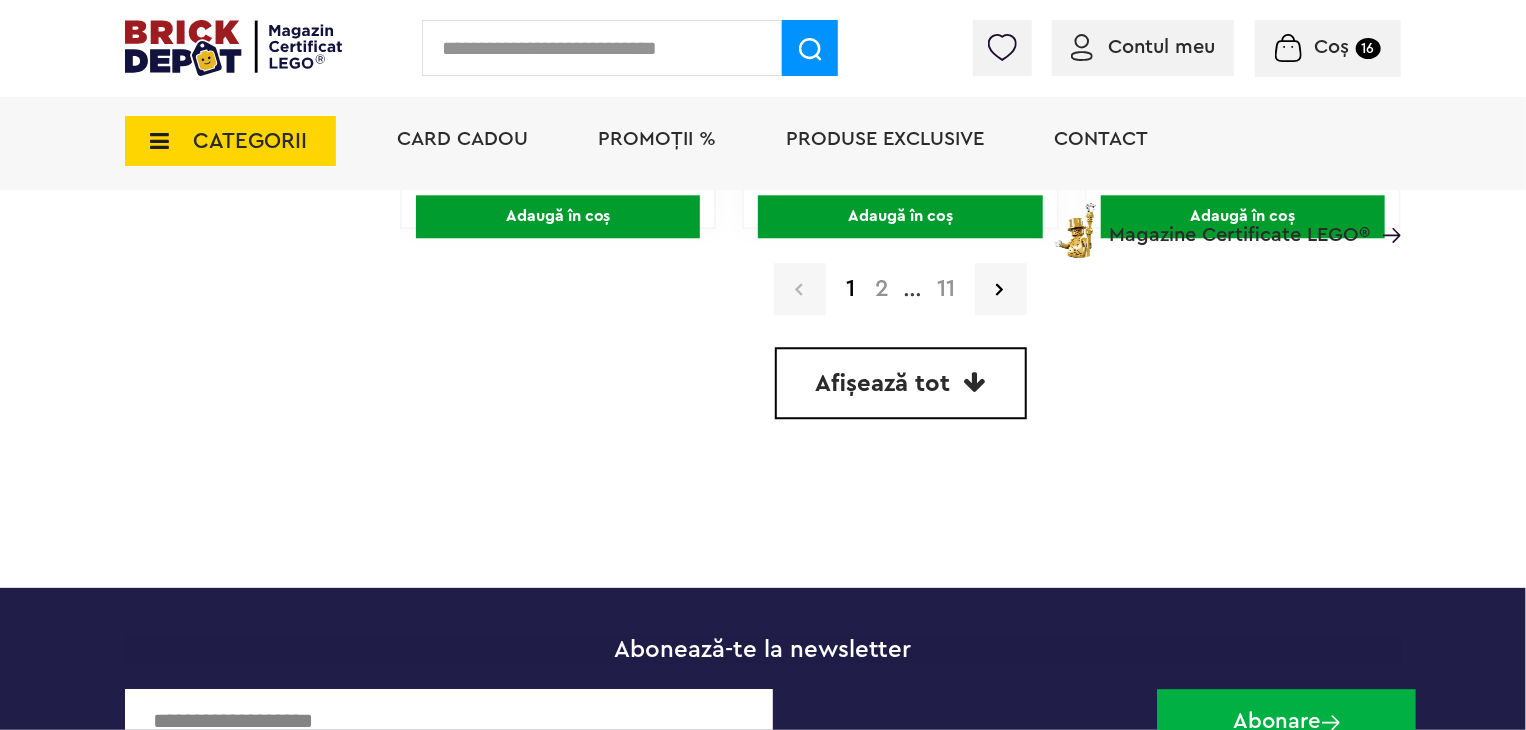 click on "Afișează tot" at bounding box center [883, 384] 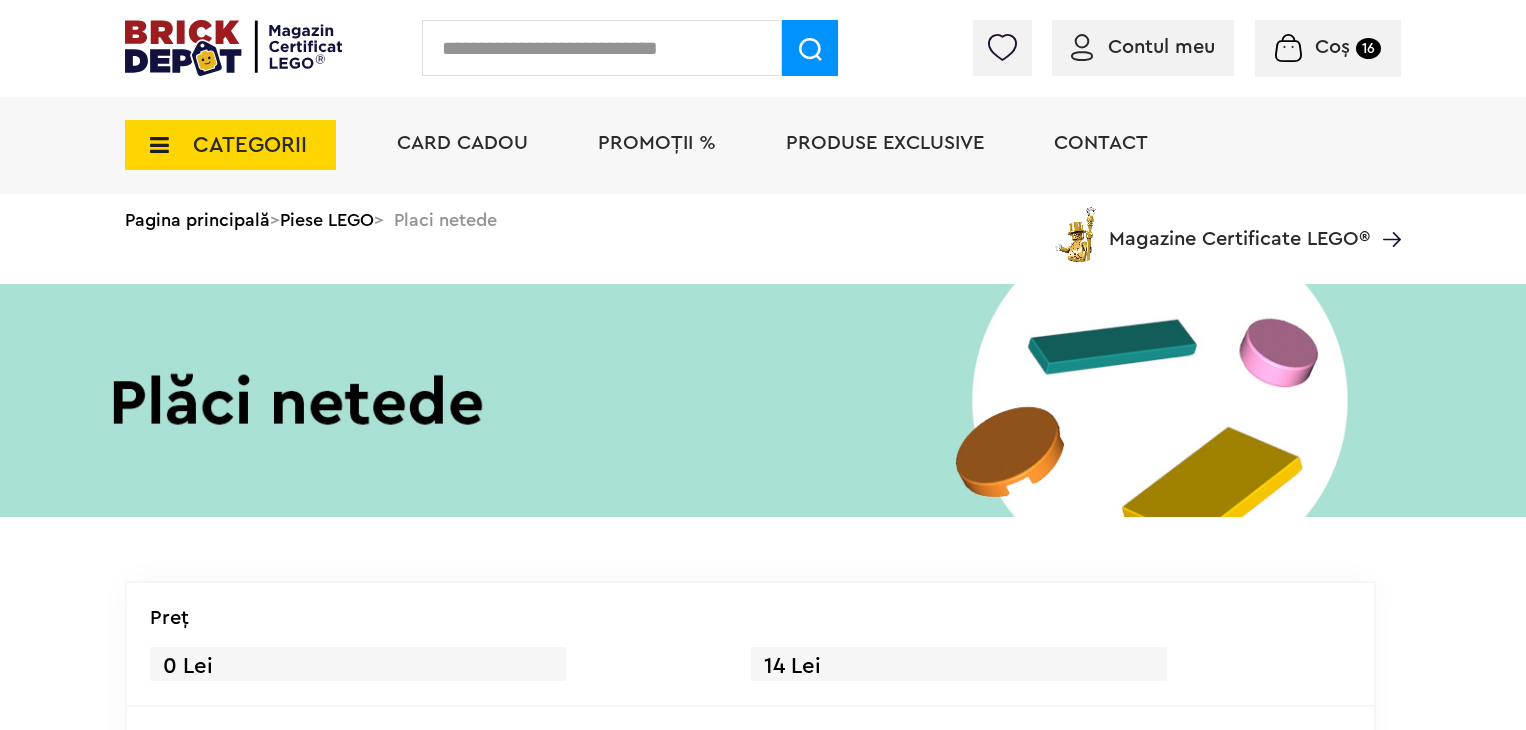 scroll, scrollTop: 0, scrollLeft: 0, axis: both 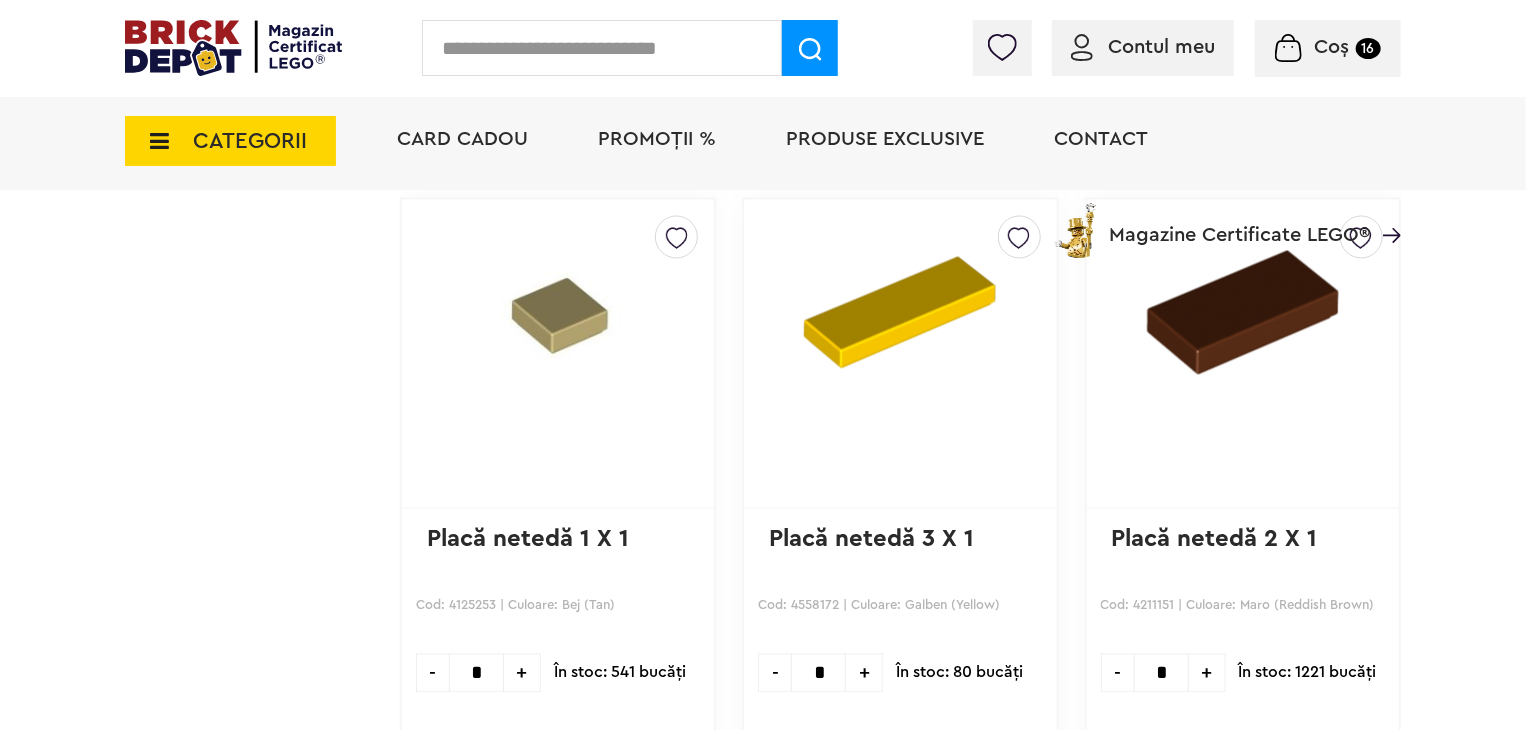 click on "+" at bounding box center [1207, 673] 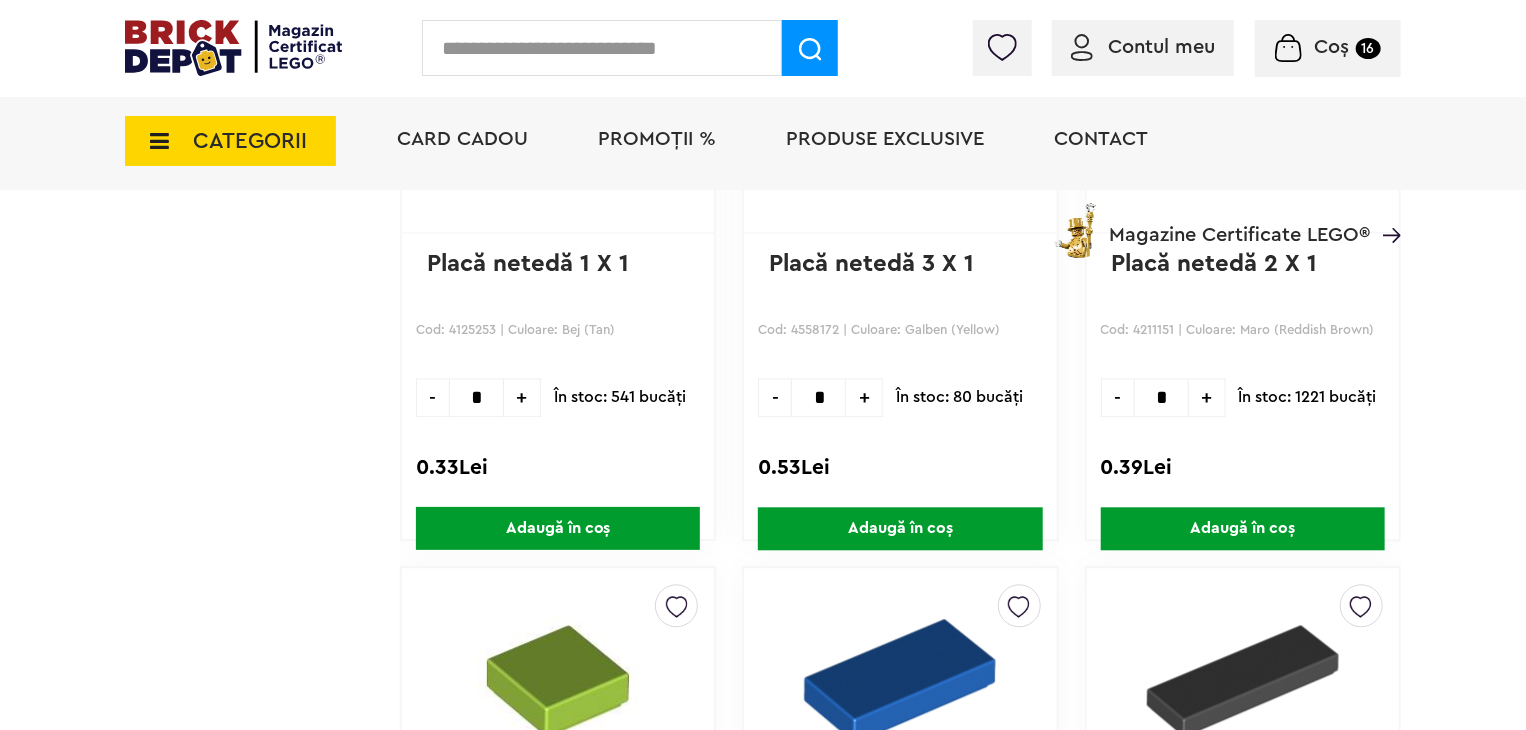 scroll, scrollTop: 51736, scrollLeft: 0, axis: vertical 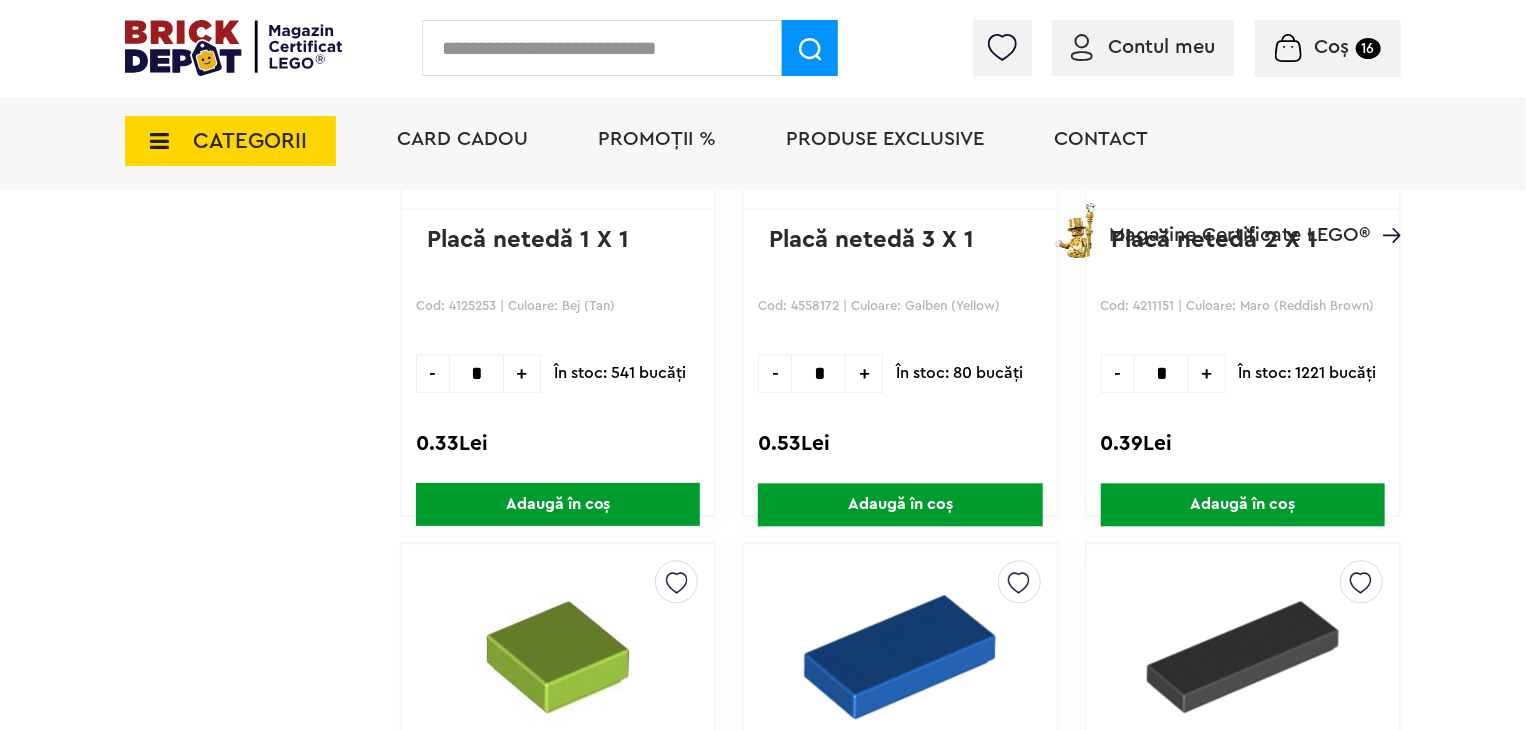 click on "Adaugă în coș" at bounding box center [1243, 504] 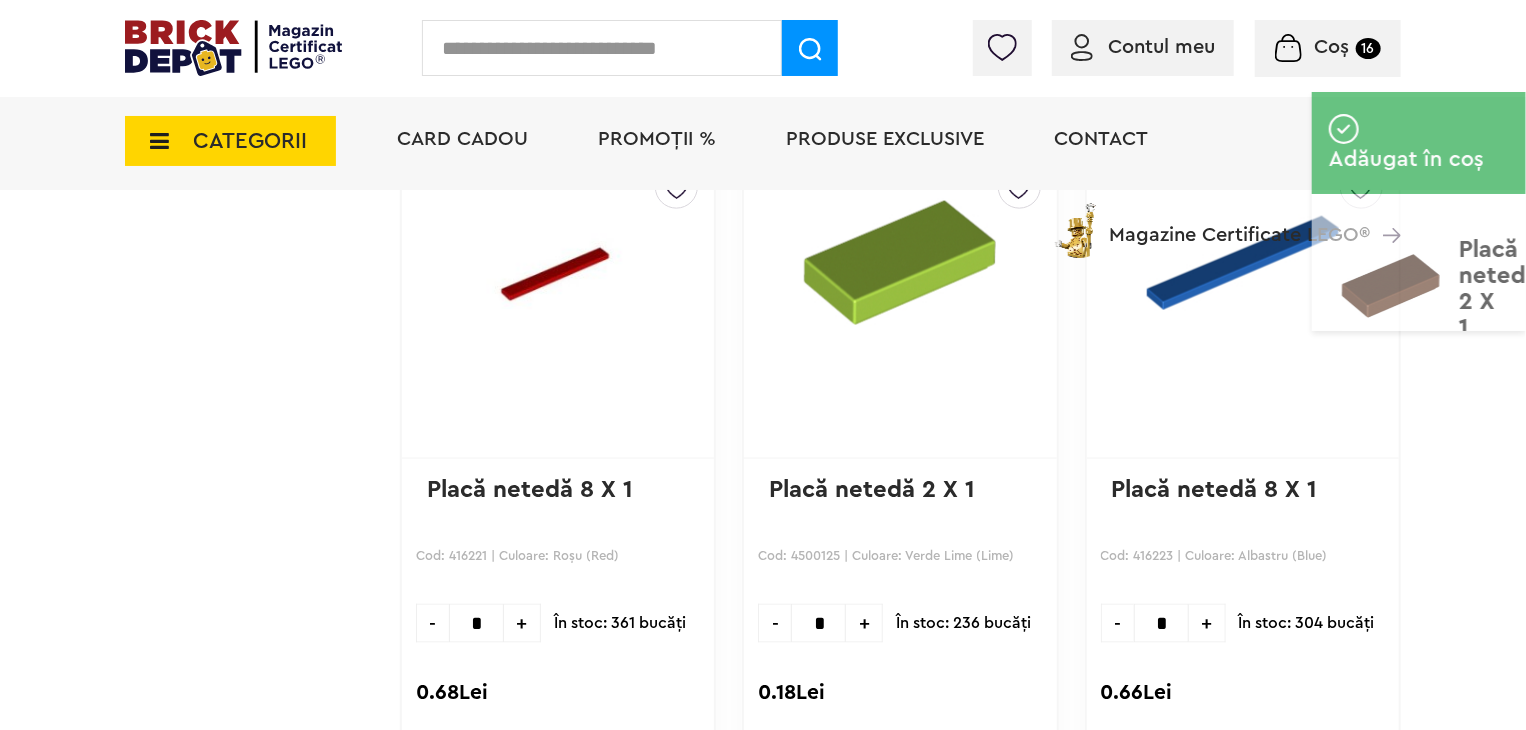 scroll, scrollTop: 50836, scrollLeft: 0, axis: vertical 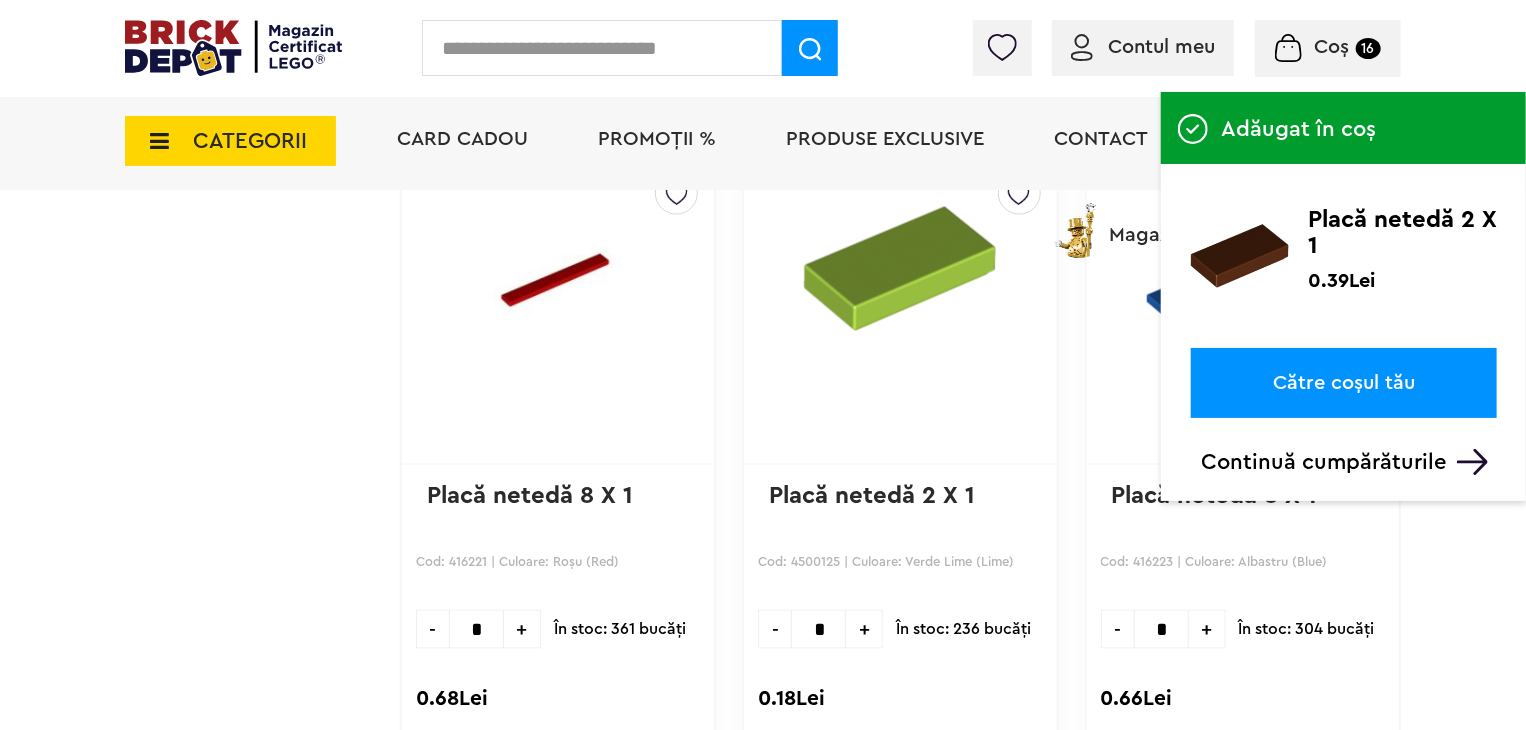 click on "Coș" at bounding box center (1332, 47) 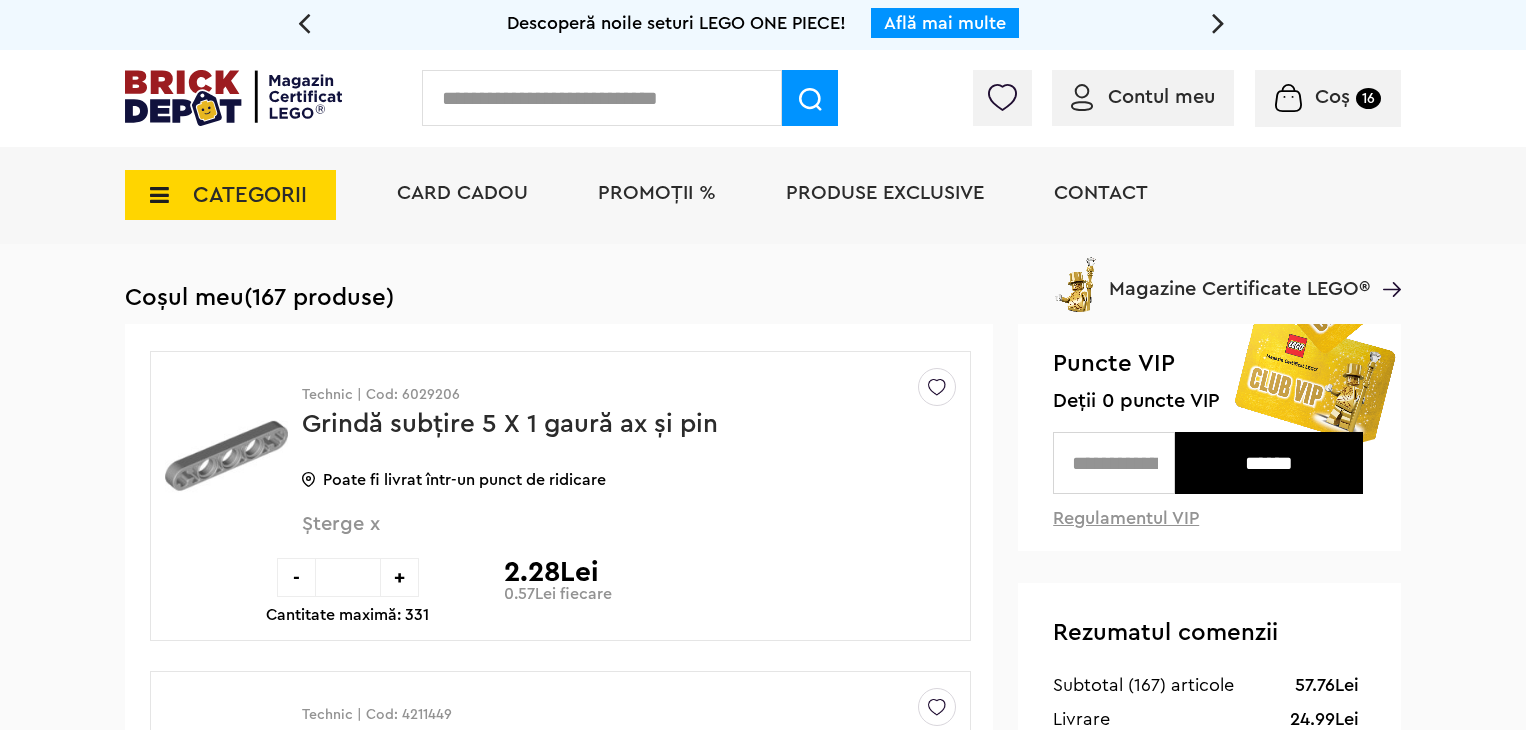 scroll, scrollTop: 0, scrollLeft: 0, axis: both 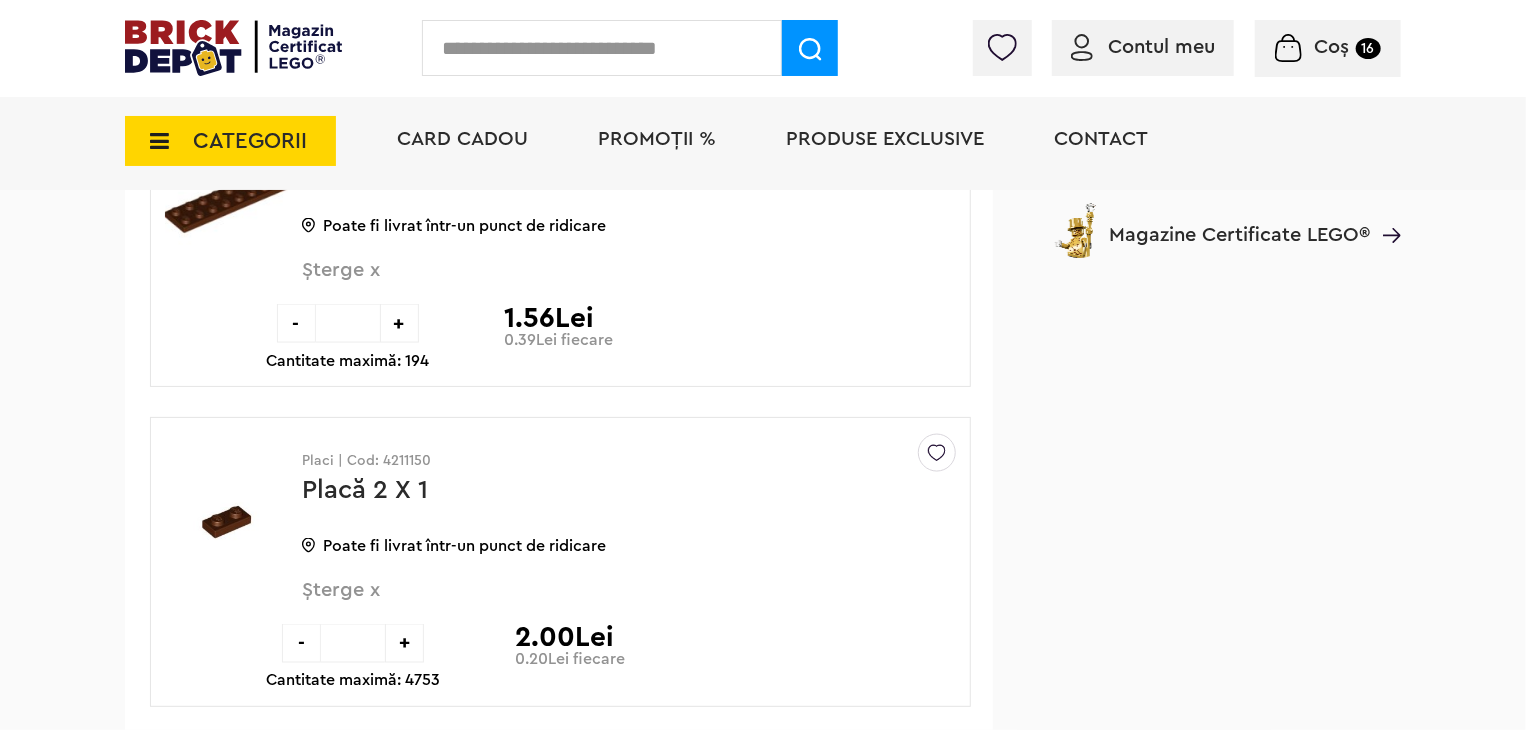 click on "Șterge x" at bounding box center (596, 601) 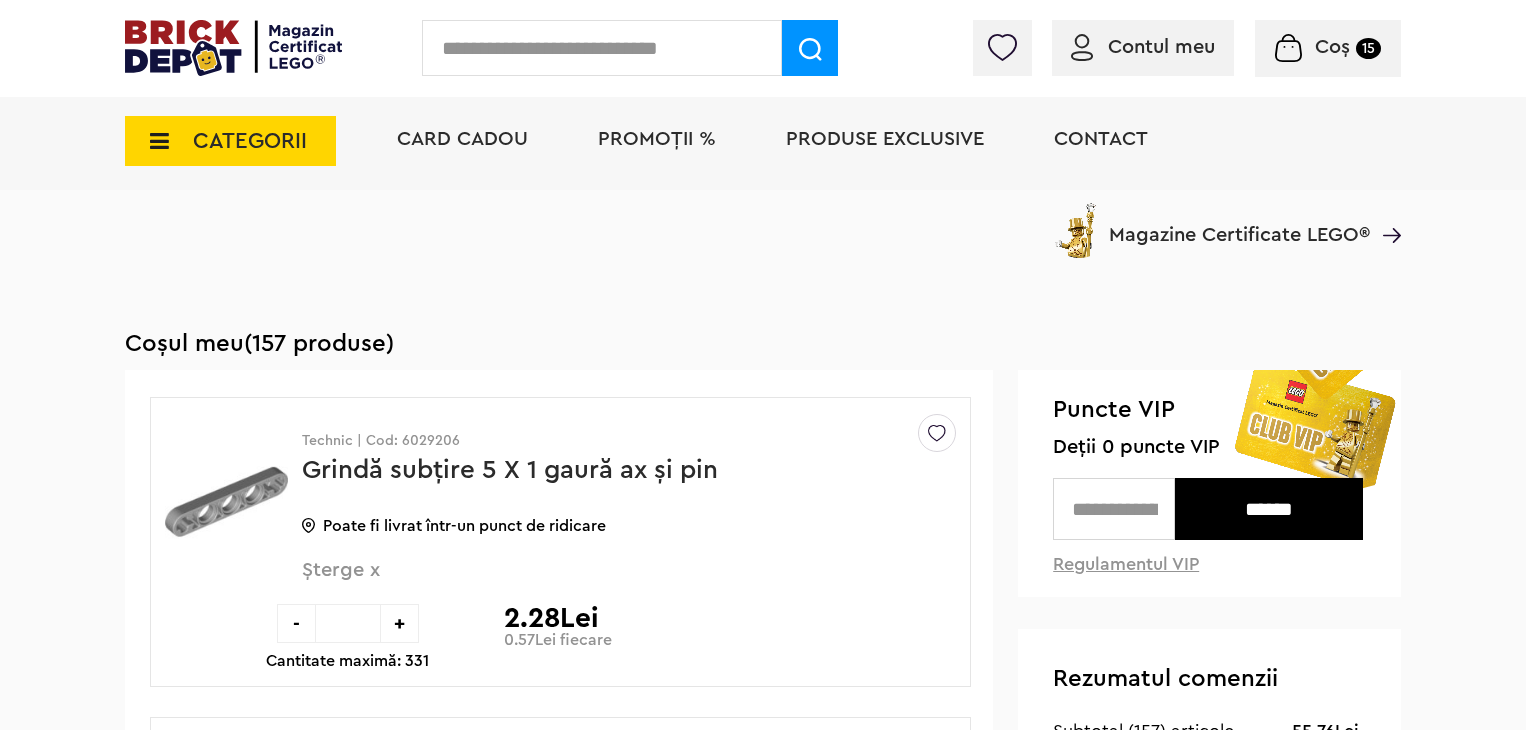 scroll, scrollTop: 300, scrollLeft: 0, axis: vertical 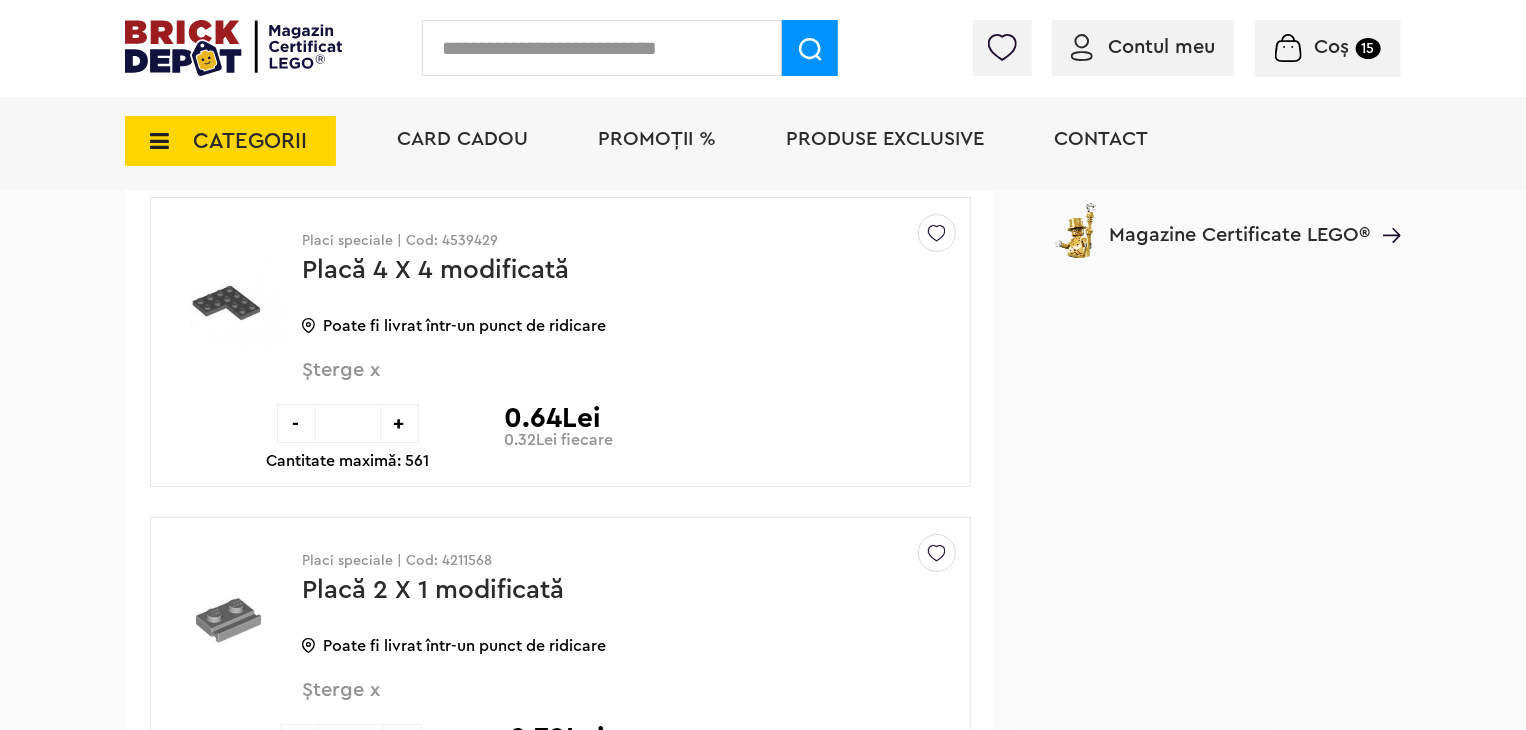 click on "Șterge x" at bounding box center (596, 381) 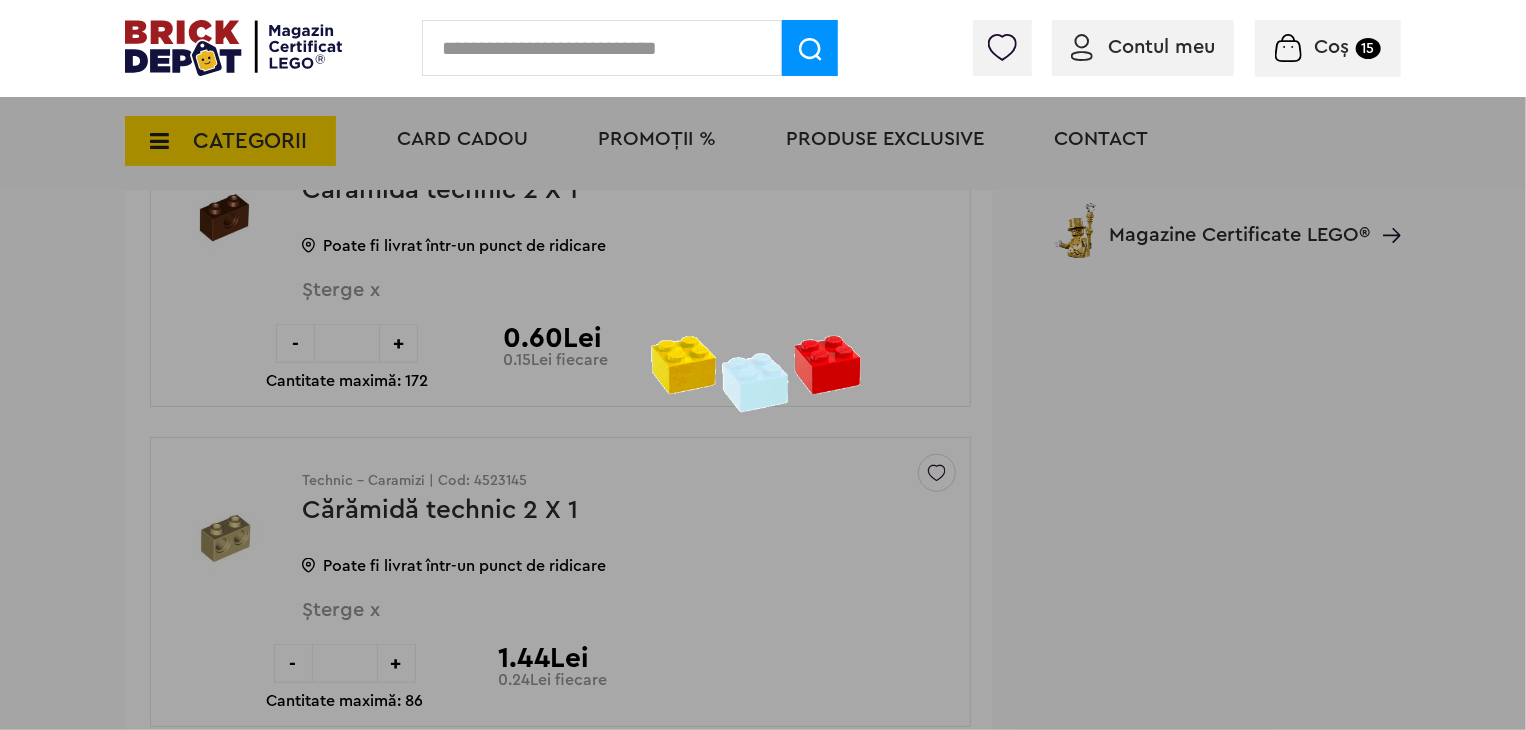scroll, scrollTop: 8523, scrollLeft: 0, axis: vertical 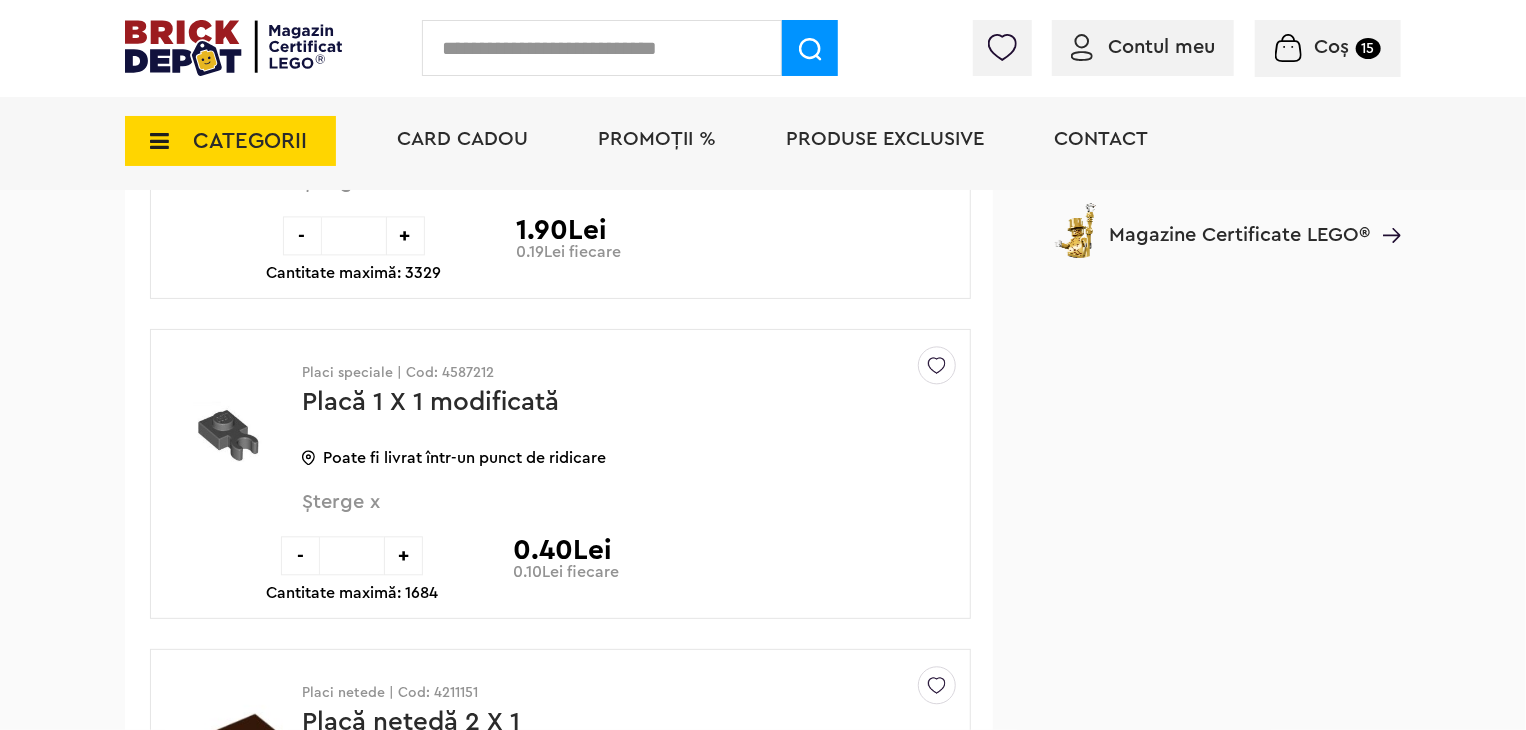 click on "-" at bounding box center [300, 555] 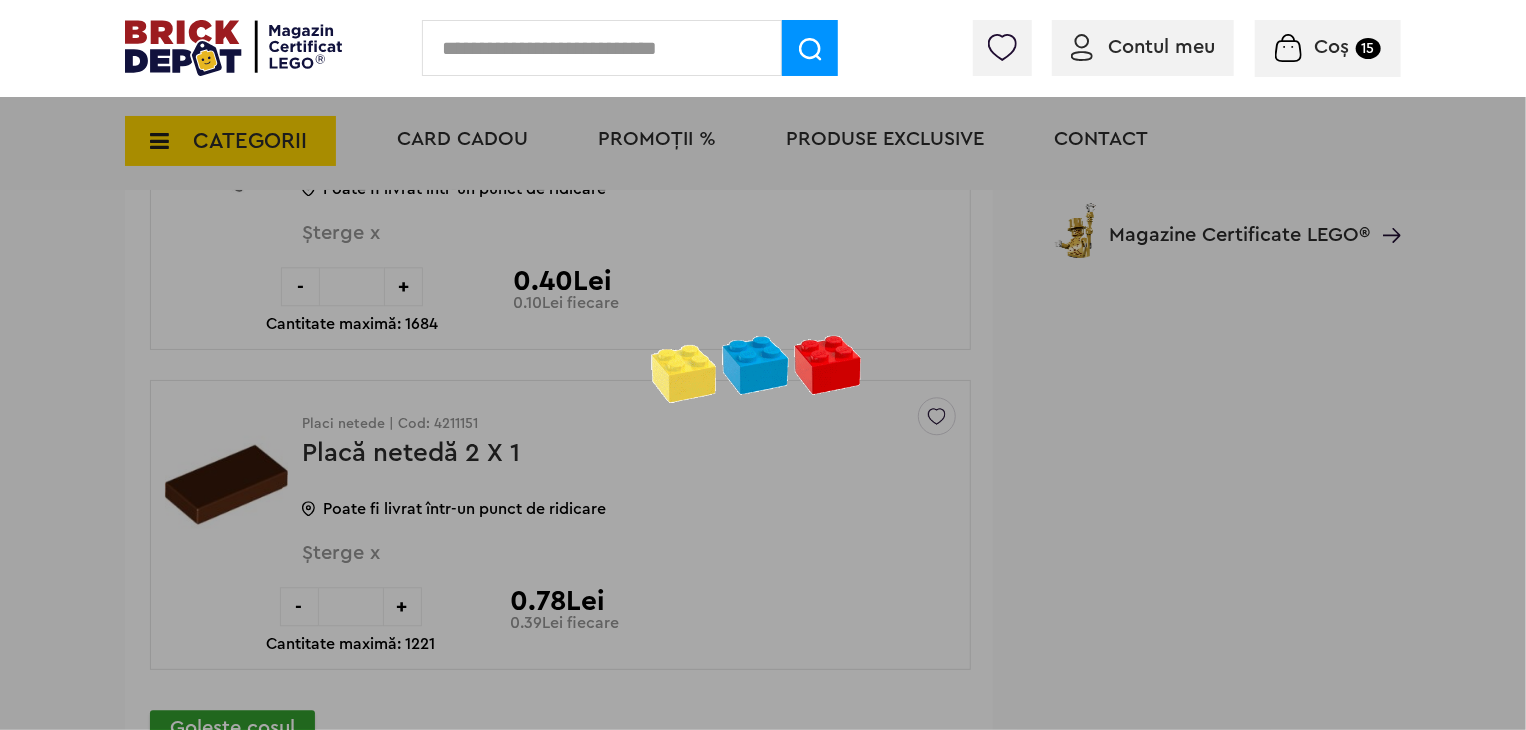 scroll, scrollTop: 13719, scrollLeft: 0, axis: vertical 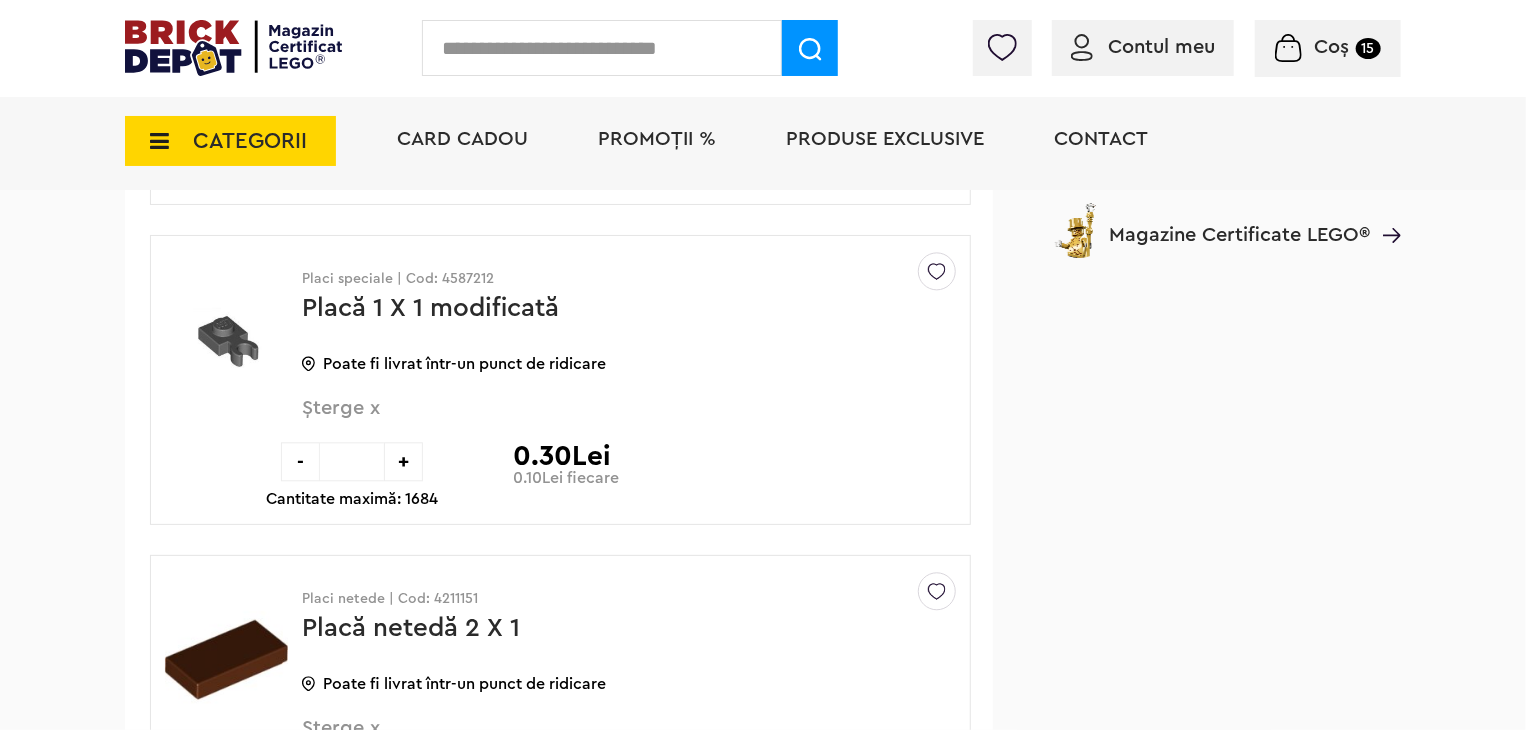 click on "-" at bounding box center (300, 461) 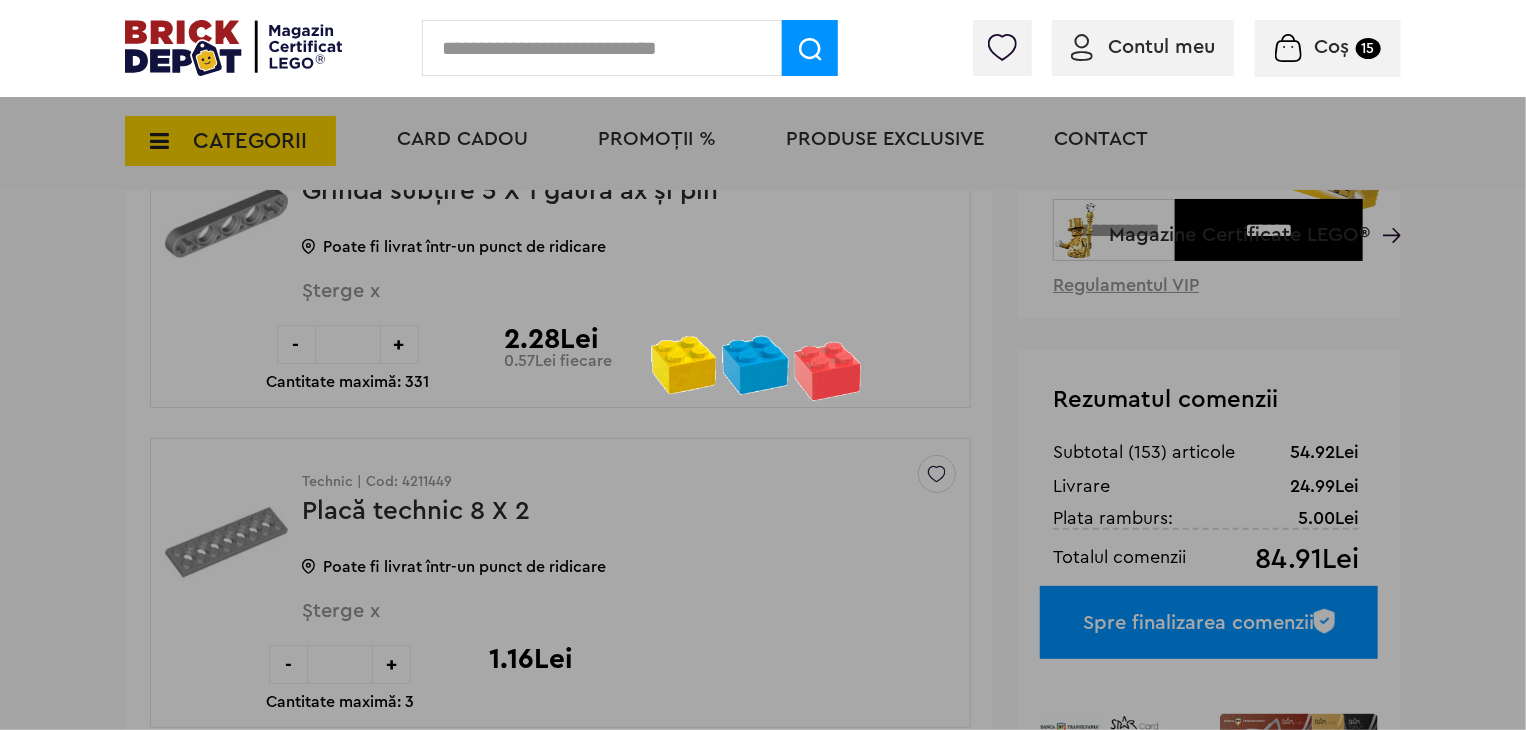 scroll, scrollTop: 243, scrollLeft: 0, axis: vertical 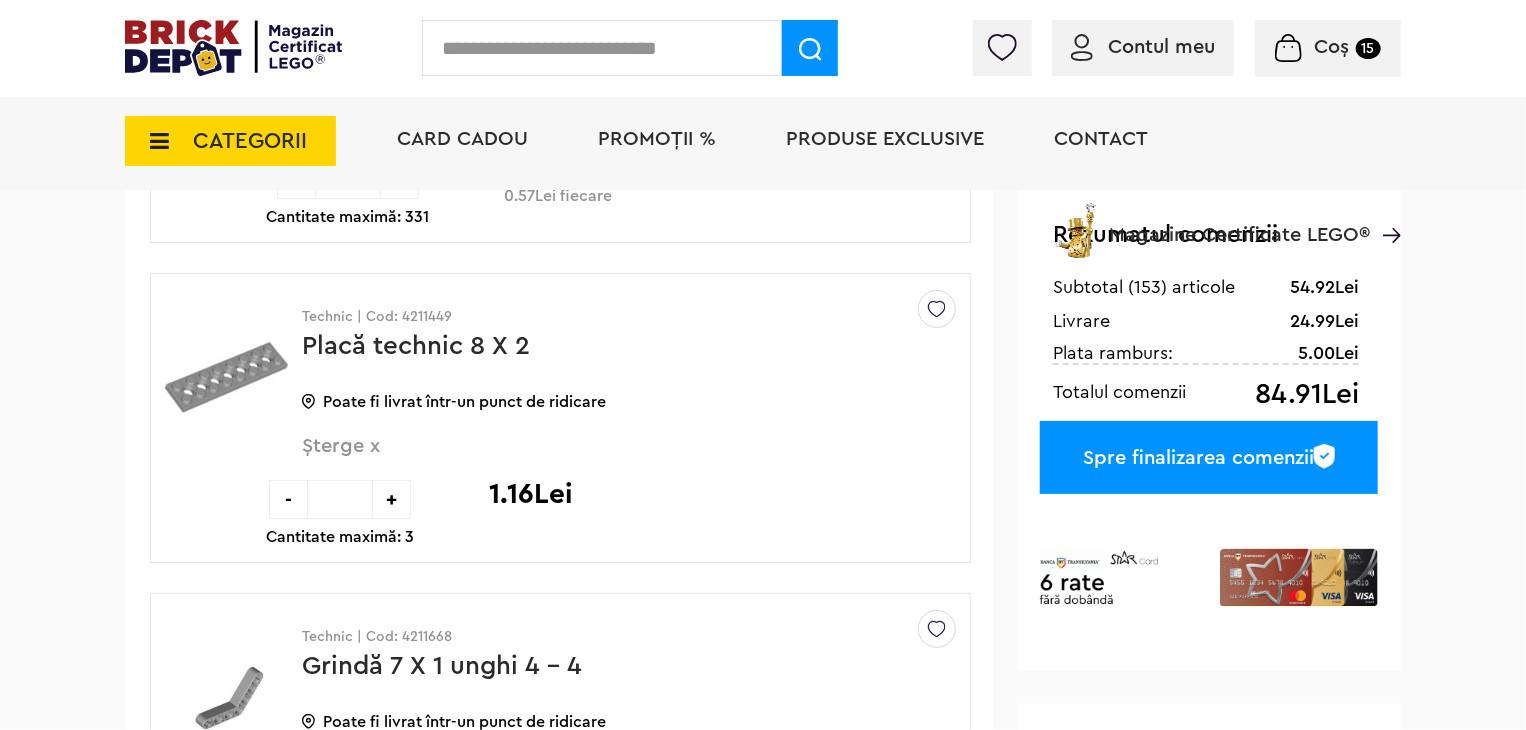 click on "Spre finalizarea comenzii" at bounding box center [1209, 457] 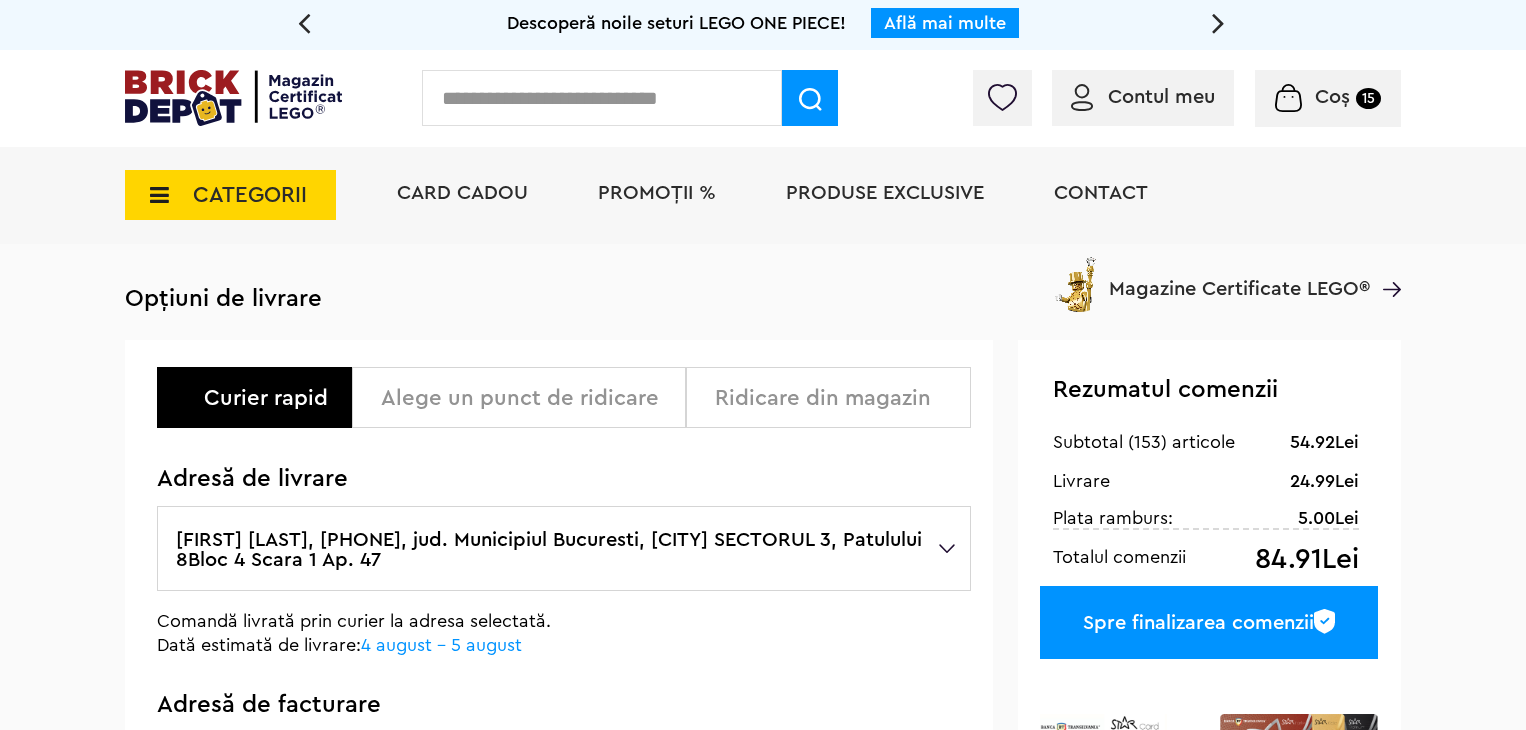 scroll, scrollTop: 0, scrollLeft: 0, axis: both 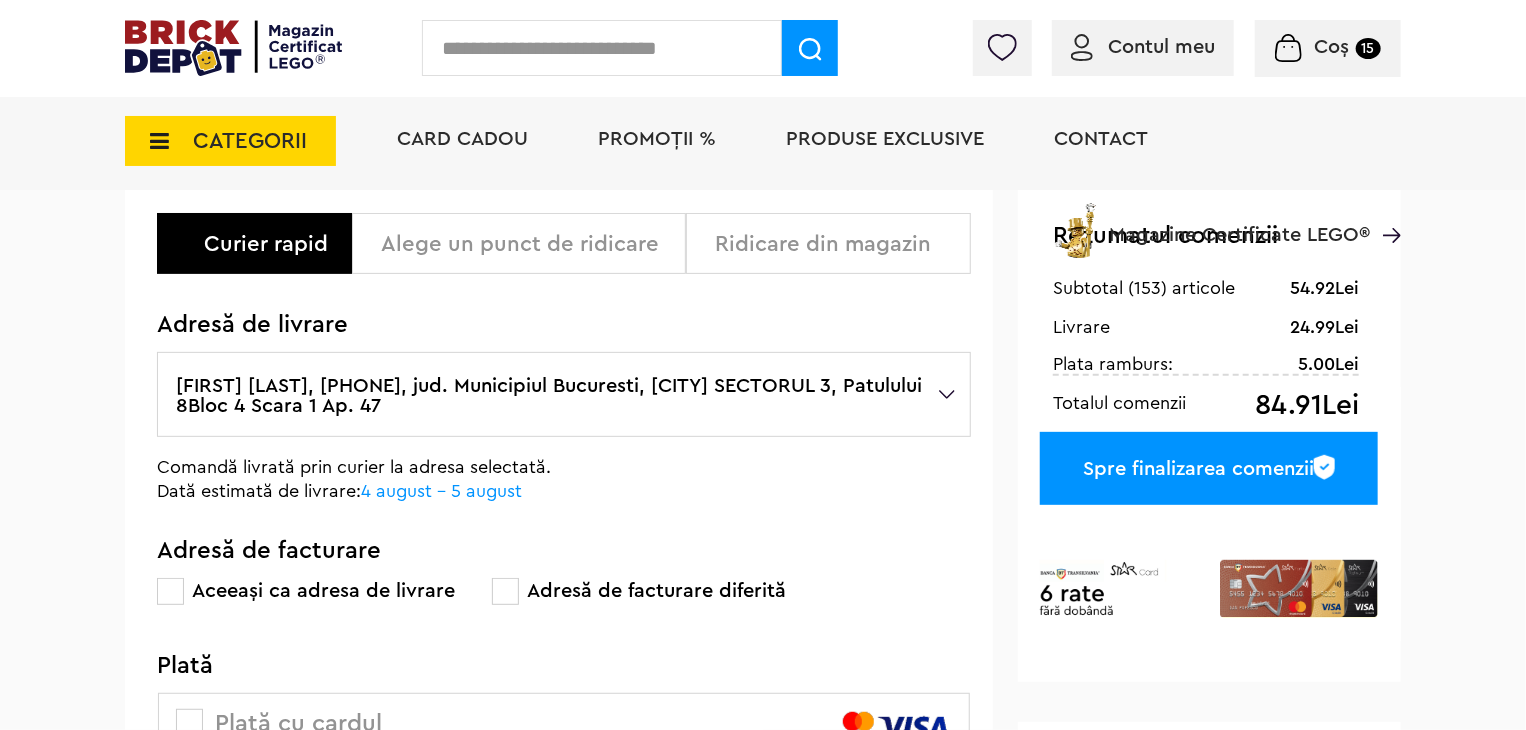click on "Spre finalizarea comenzii" at bounding box center (1209, 468) 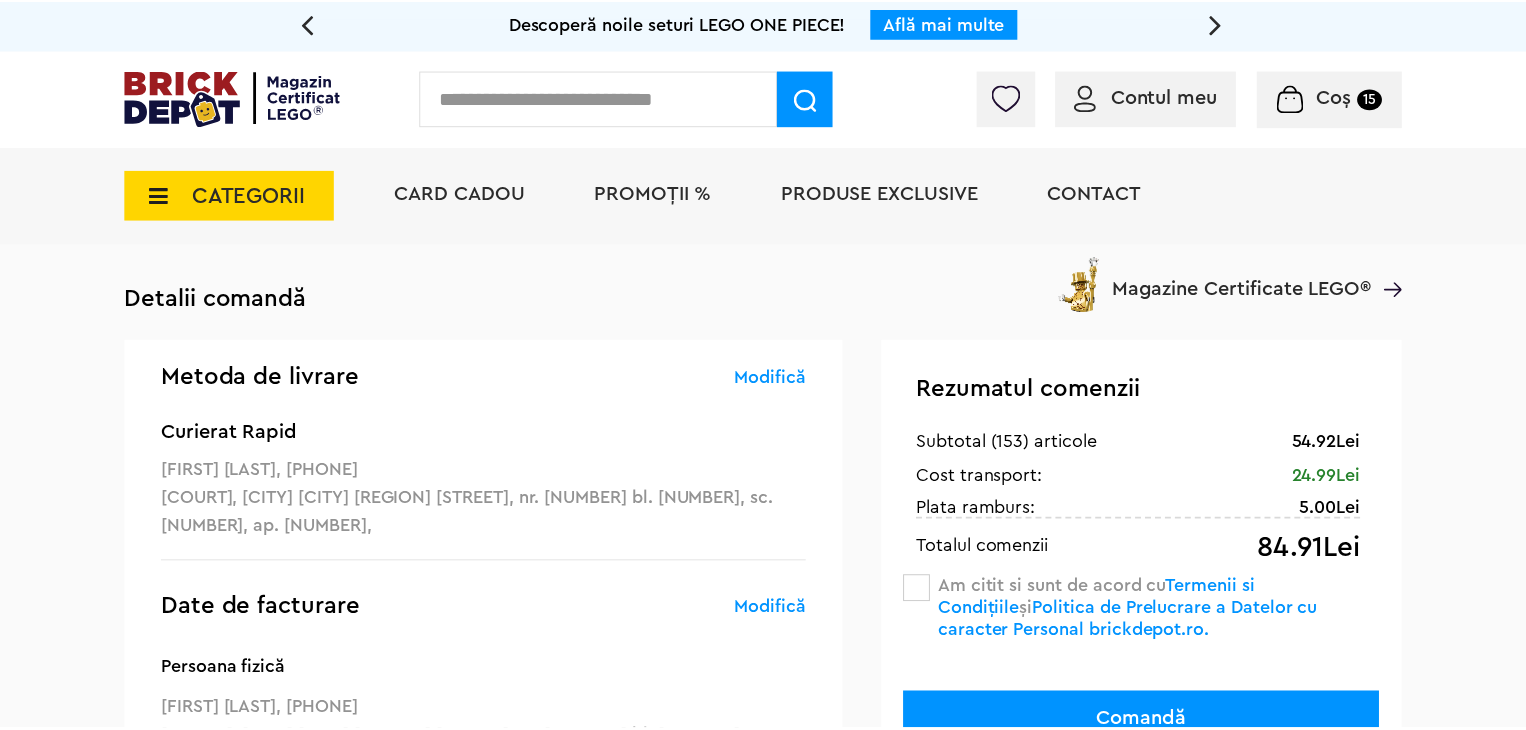 scroll, scrollTop: 0, scrollLeft: 0, axis: both 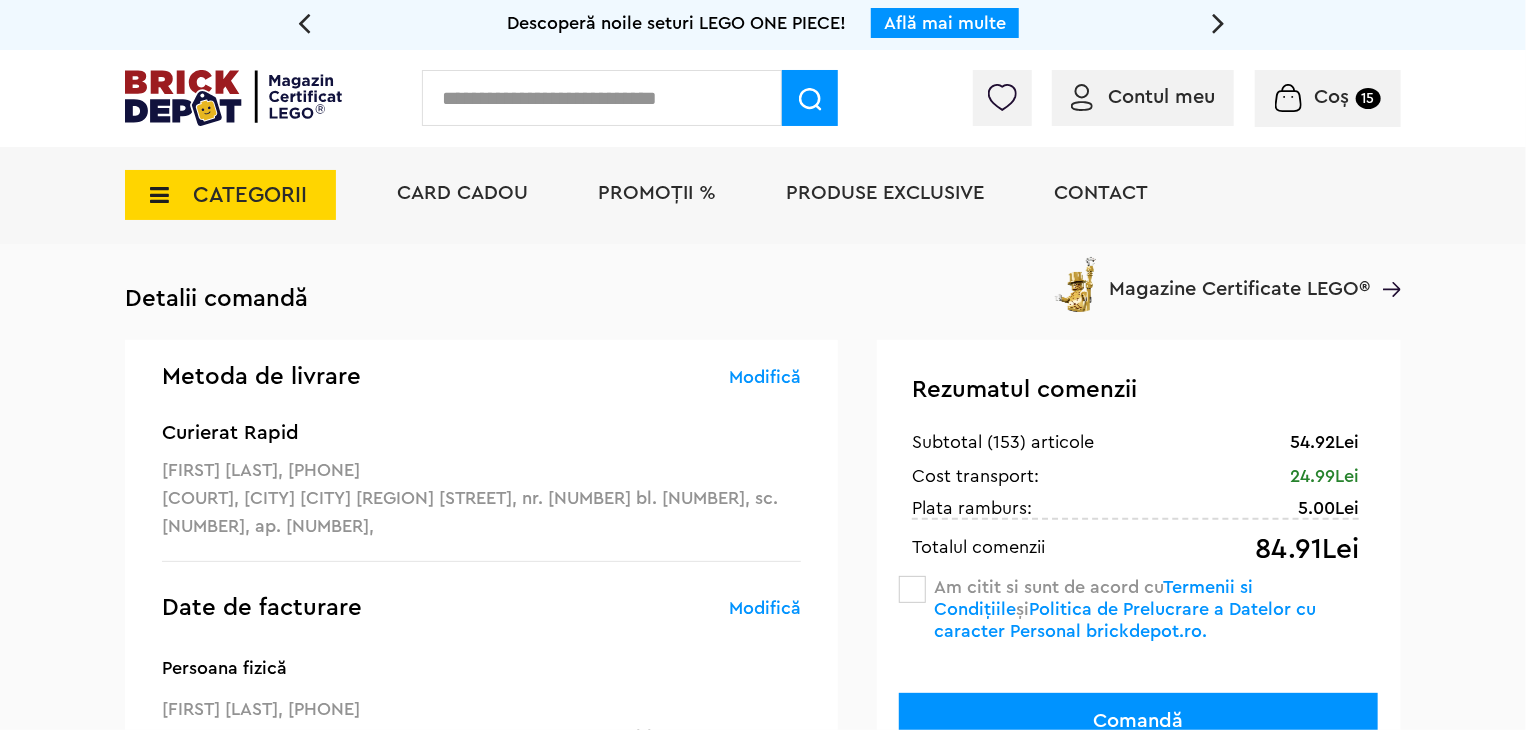 click at bounding box center (912, 589) 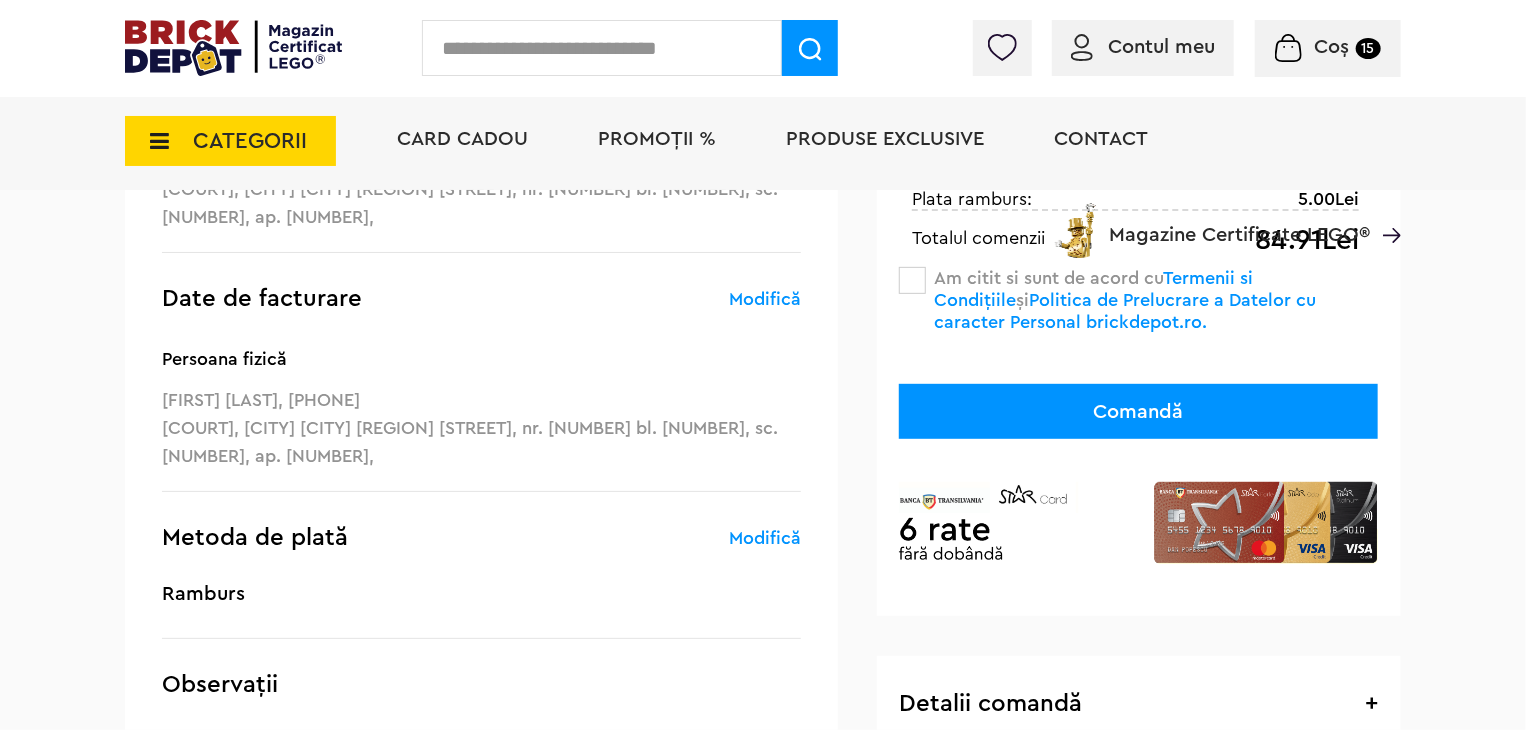 scroll, scrollTop: 400, scrollLeft: 0, axis: vertical 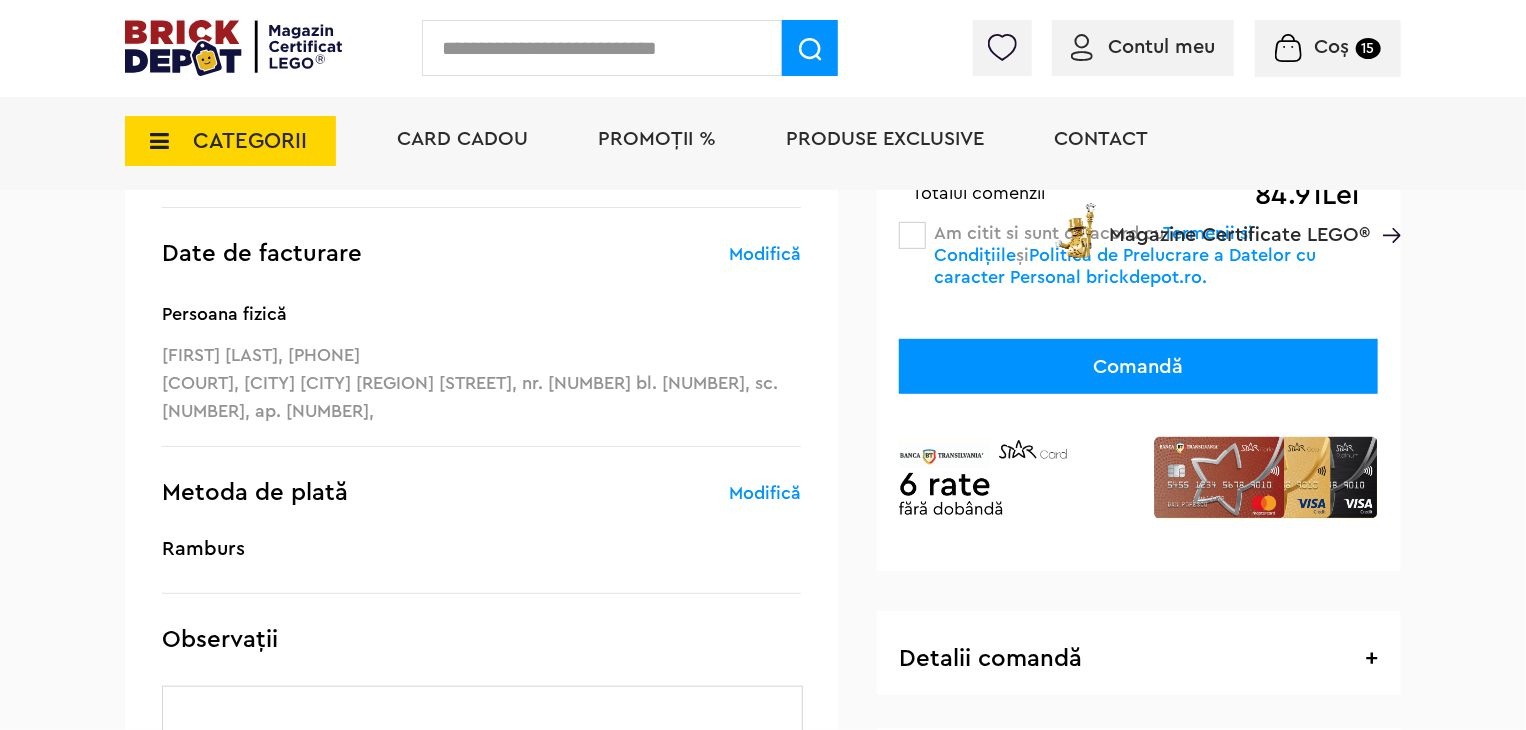 click on "Comandă" at bounding box center (1138, 366) 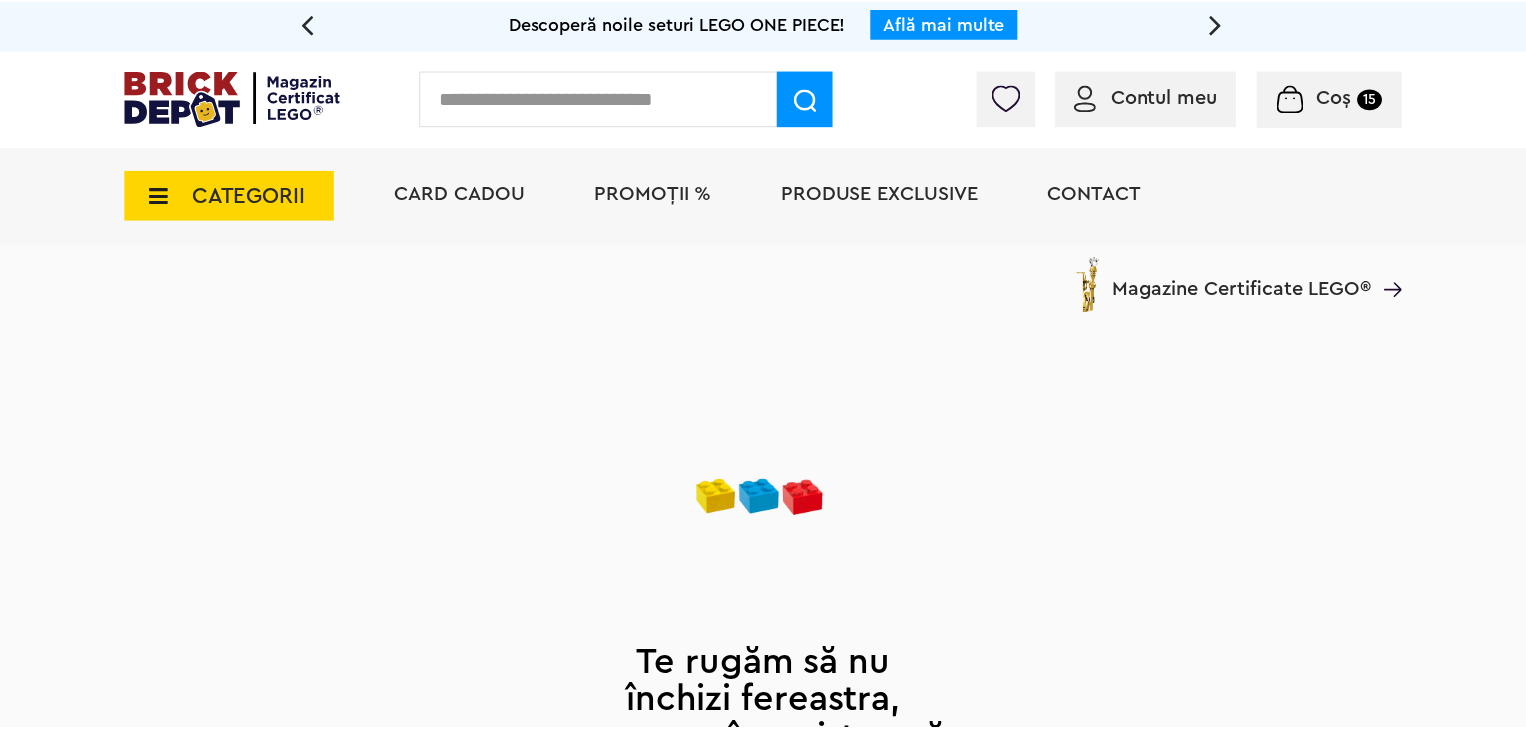 scroll, scrollTop: 0, scrollLeft: 0, axis: both 